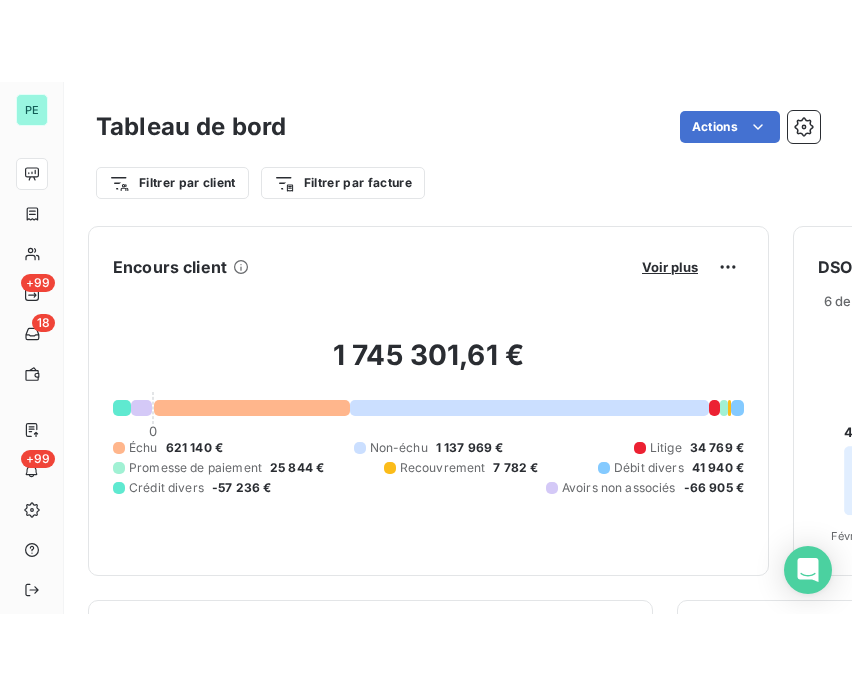 scroll, scrollTop: 0, scrollLeft: 0, axis: both 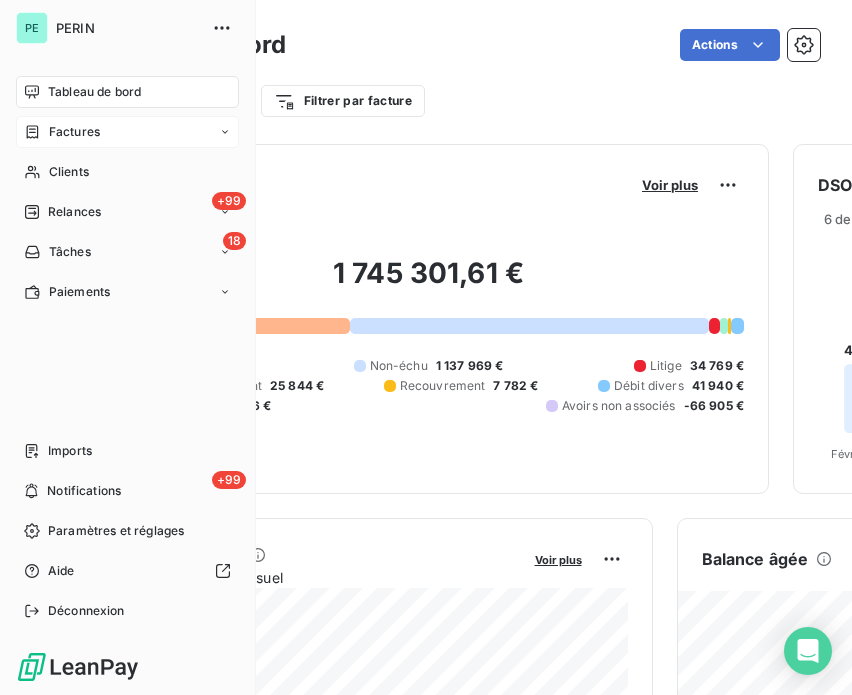 click 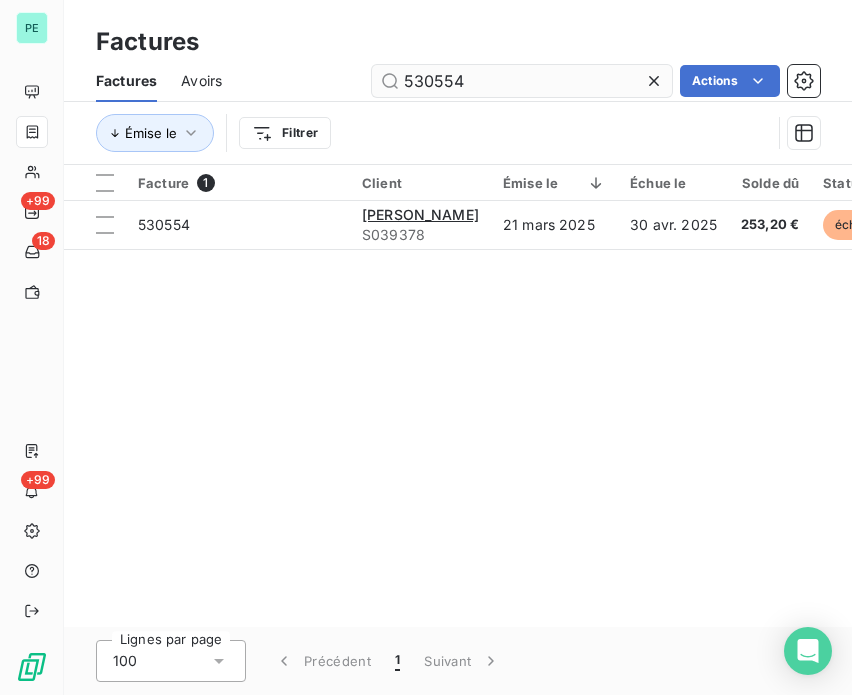 click on "530554" at bounding box center [522, 81] 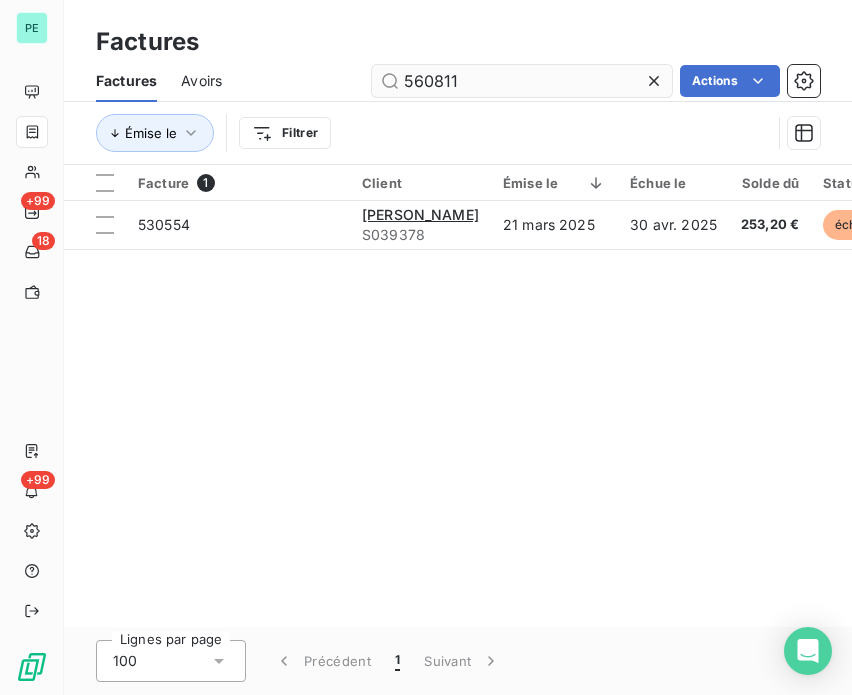 type on "560811" 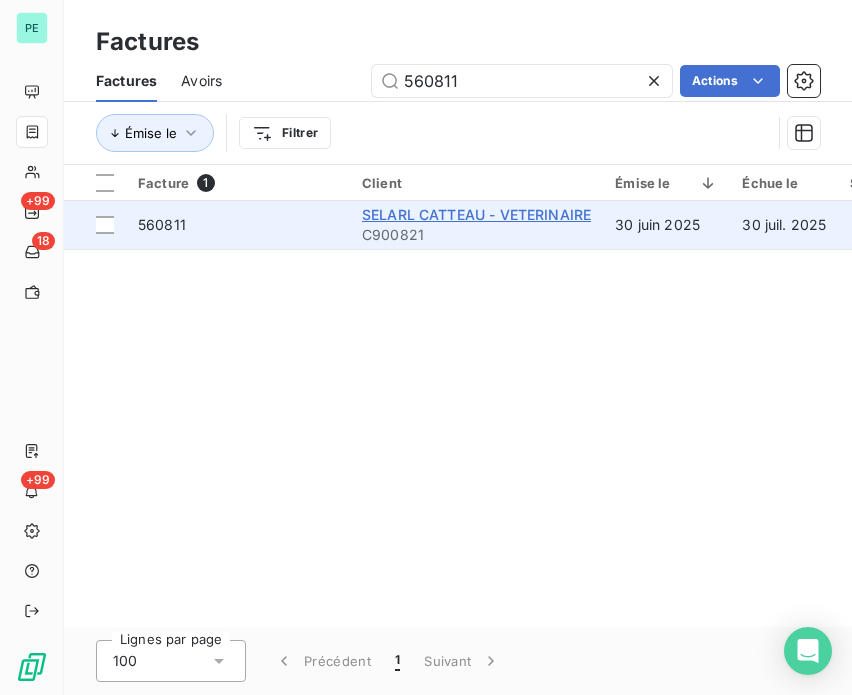 click on "SELARL CATTEAU - VETERINAIRE" at bounding box center [476, 214] 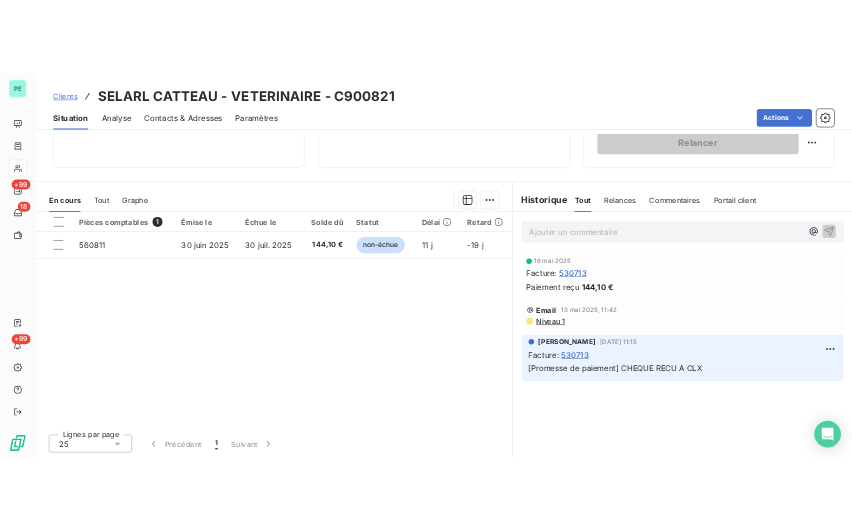 scroll, scrollTop: 360, scrollLeft: 0, axis: vertical 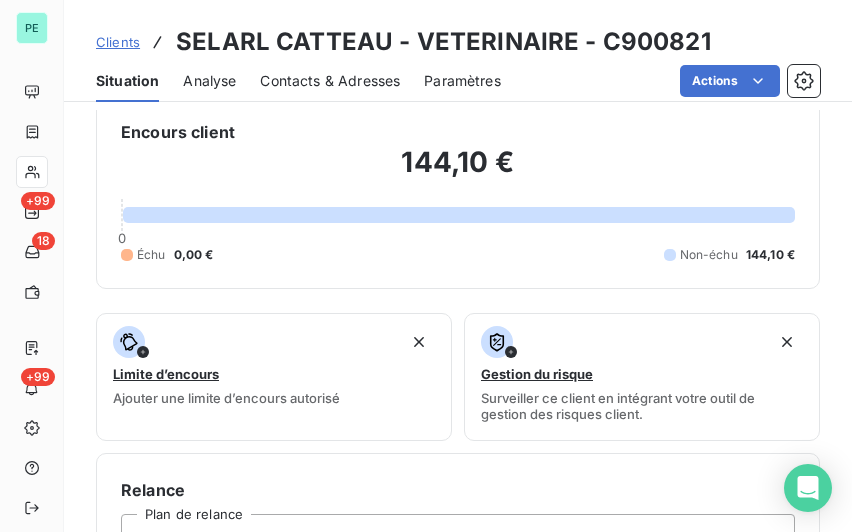 click on "Informations client Propriétés Client liquidation judiciaire Redressement Judiciaire RECOUVREMENT SCP TEMPLIER Encours client   144,10 € 0 Échu 0,00 € Non-échu 144,10 €     Limite d’encours Ajouter une limite d’encours autorisé Gestion du risque Surveiller ce client en intégrant votre outil de gestion des risques client. Relance Plan de relance Plan de relance Prochaine relance prévue le  [DATE] Notification auto Relancer" at bounding box center [458, 237] 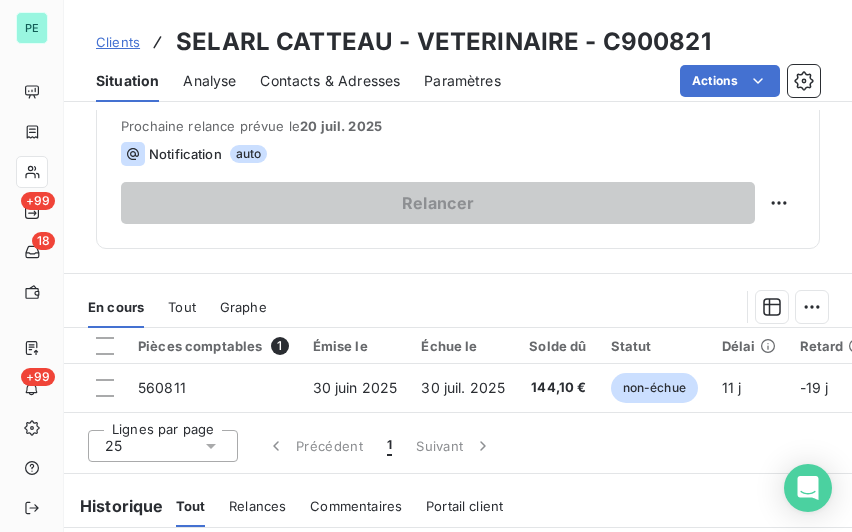 scroll, scrollTop: 860, scrollLeft: 0, axis: vertical 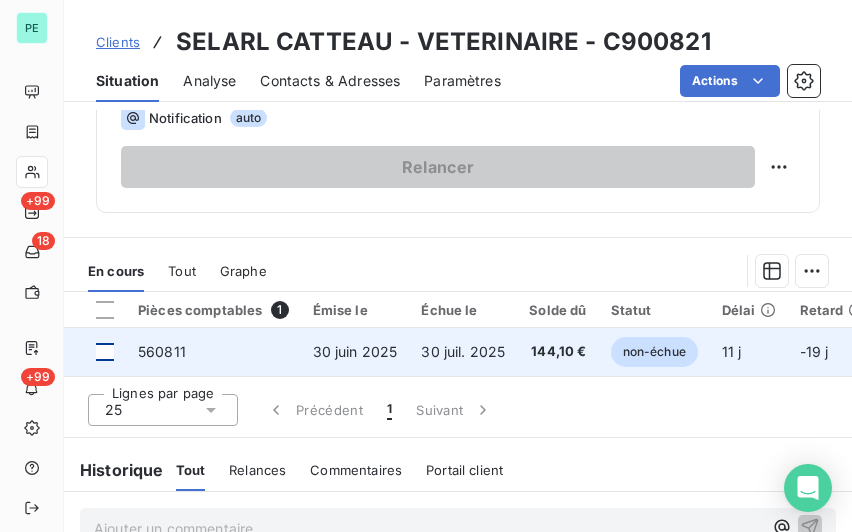 click at bounding box center [105, 352] 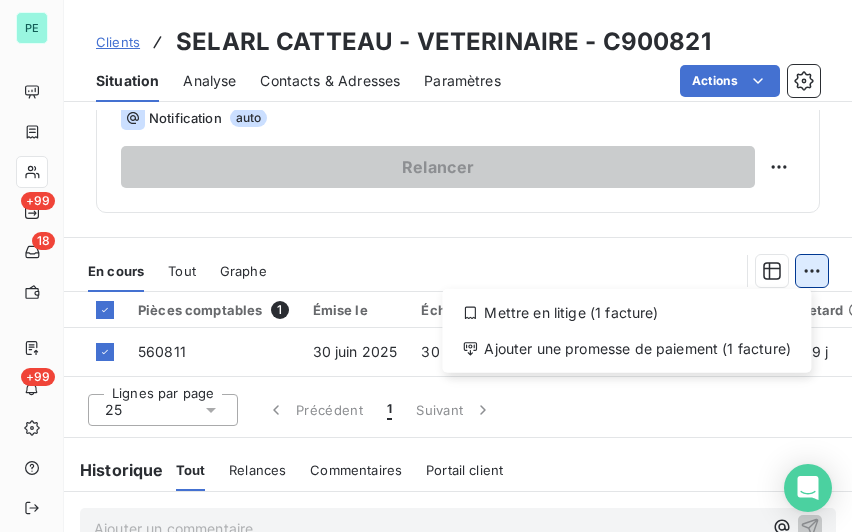 click on "PE +99 18 +99 Clients SELARL CATTEAU - VETERINAIRE - C900821 Situation Analyse Contacts & Adresses Paramètres Actions Informations client Propriétés Client liquidation judiciaire Redressement Judiciaire RECOUVREMENT SCP TEMPLIER Encours client   144,10 € 0 Échu 0,00 € Non-échu 144,10 €     Limite d’encours Ajouter une limite d’encours autorisé Gestion du risque Surveiller ce client en intégrant votre outil de gestion des risques client. Relance Plan de relance Plan de relance Prochaine relance prévue le  [DATE] Notification auto Relancer En cours Tout Graphe Mettre en litige (1 facture) Ajouter une promesse de paiement (1 facture) Pièces comptables 1 Émise le Échue le Solde dû Statut Délai   Retard   560811 [DATE] [DATE] 144,10 € non-échue 11 j -19 j Lignes par page 25 Précédent 1 Suivant Historique Tout Relances Commentaires Portail client Tout Relances Commentaires Portail client Ajouter un commentaire ﻿ [DATE] Facture  : 530713  :" at bounding box center (426, 266) 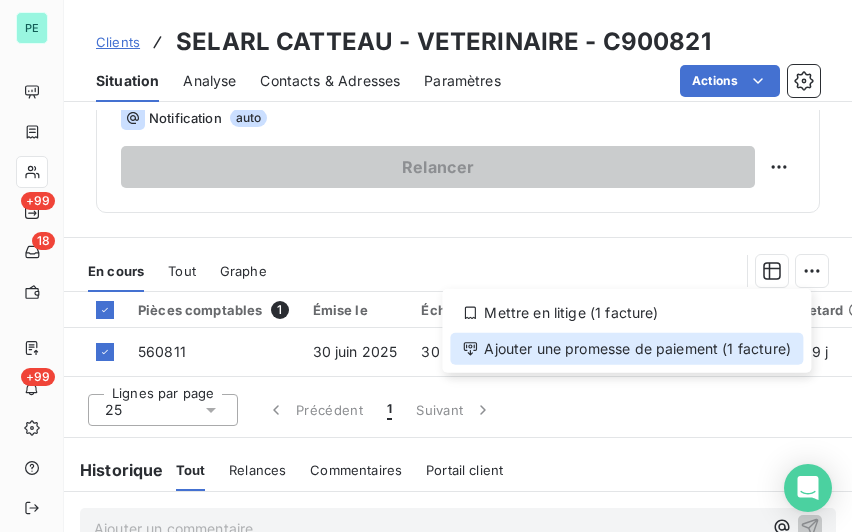 click on "Ajouter une promesse de paiement (1 facture)" at bounding box center [626, 349] 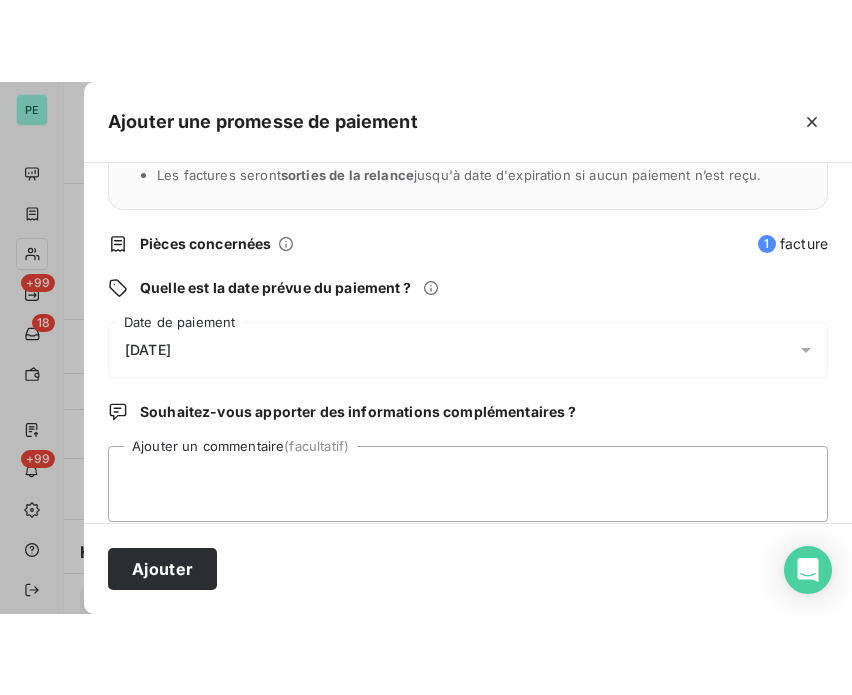 scroll, scrollTop: 228, scrollLeft: 0, axis: vertical 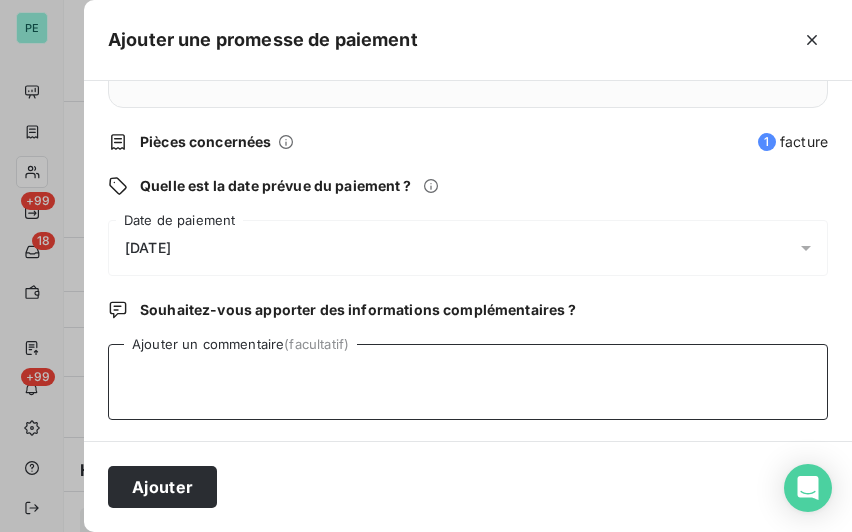 click on "Ajouter un commentaire  (facultatif)" at bounding box center (468, 382) 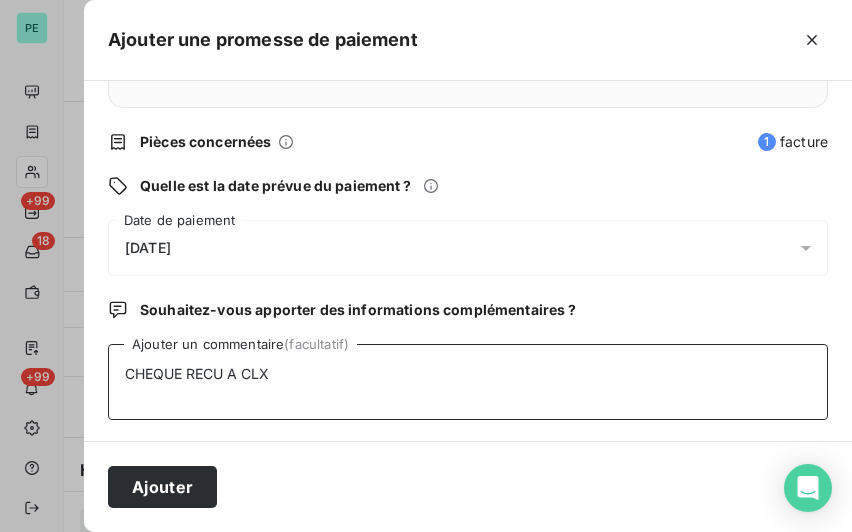 type on "CHEQUE RECU A CLX" 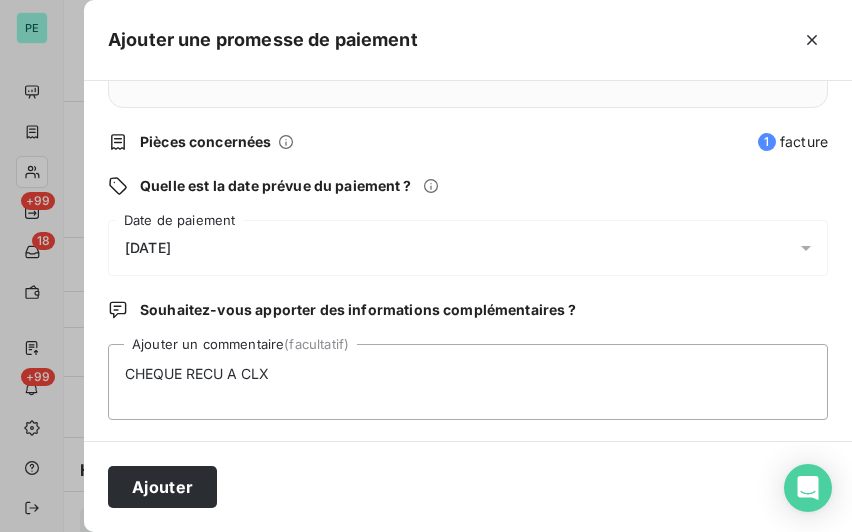 click on "[DATE]" at bounding box center (148, 248) 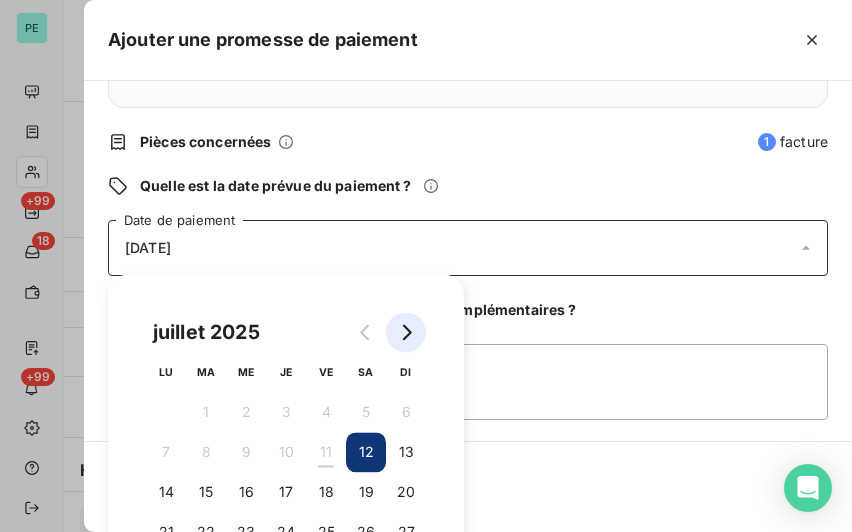 click 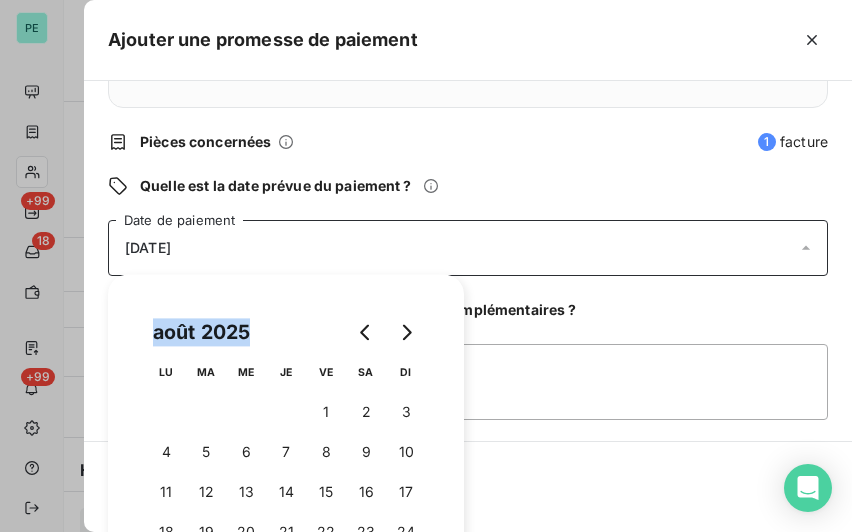 drag, startPoint x: 286, startPoint y: 318, endPoint x: 316, endPoint y: 275, distance: 52.43091 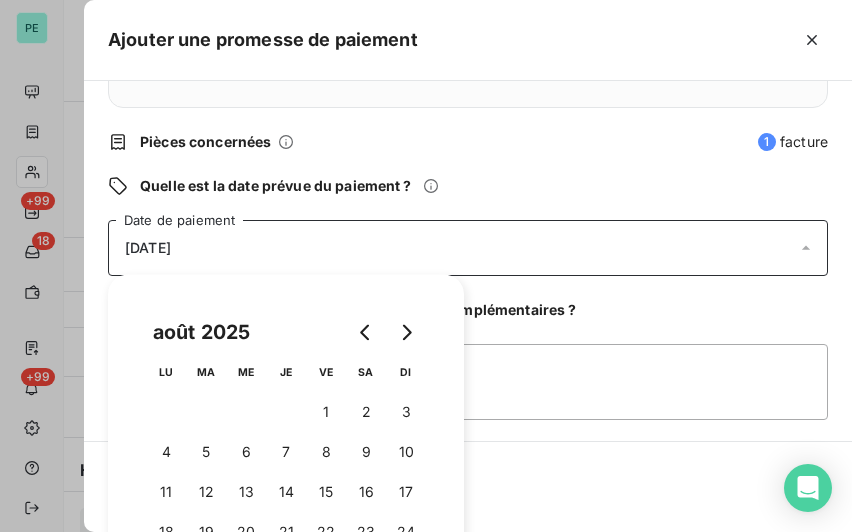 click on "[DATE]" at bounding box center (148, 248) 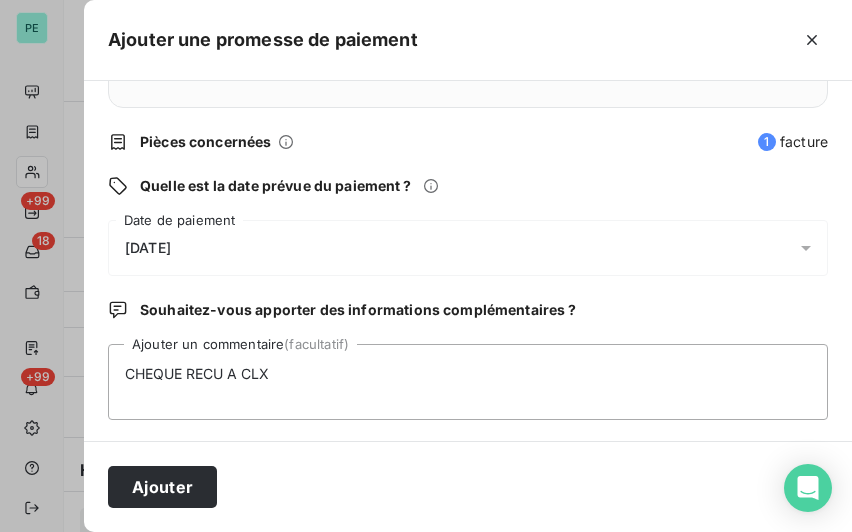 click on "[DATE]" at bounding box center (148, 248) 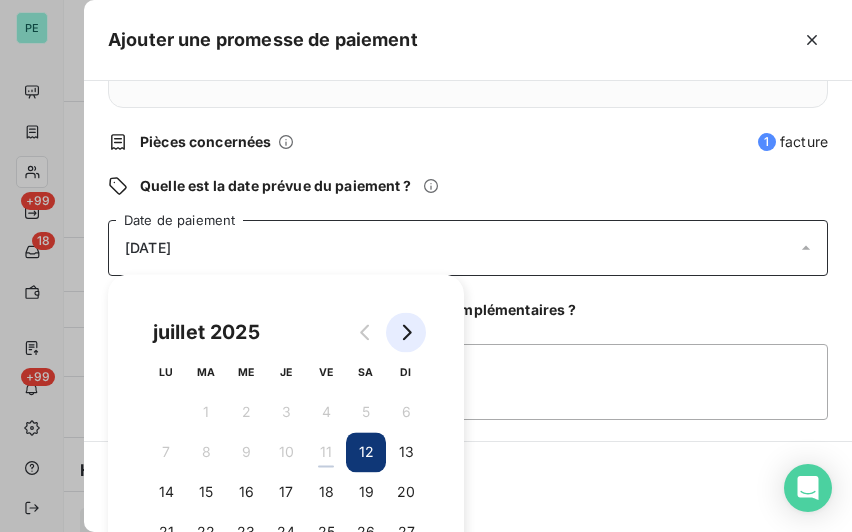 click 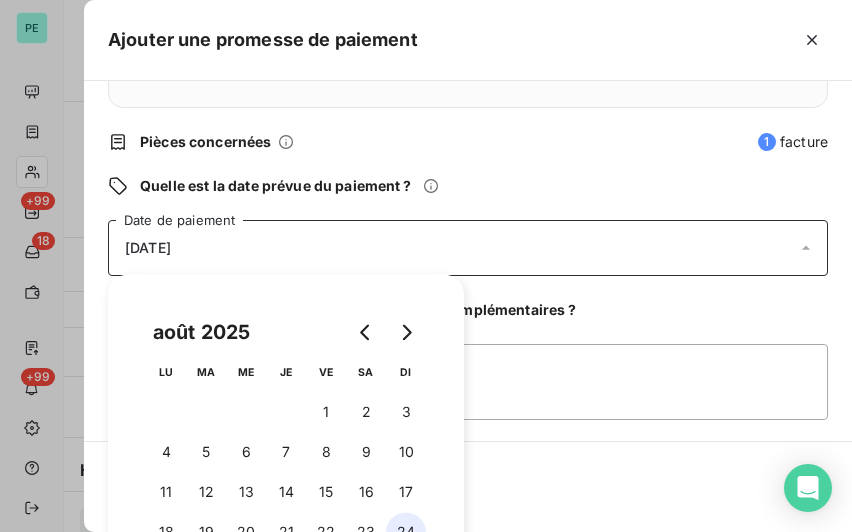 click on "24" at bounding box center [406, 532] 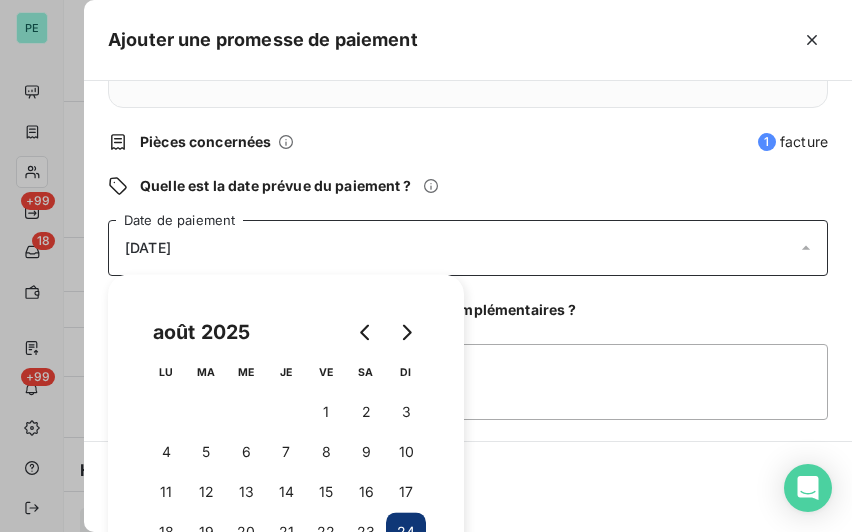 click on "Quels sont les impacts ? Les factures seront  maintenues dans l’encours . Les factures auront le statut  promesse de paiement . La promesse de paiement couvre  l’ensemble du solde de la facture . Pour celles comportant plusieurs échéances, seules les échéances non payées seront concernées. Les factures seront  sorties de la relance  jusqu'à date d'expiration si aucun paiement n’est reçu. Pièces concernées 1   facture Quelle est la date prévue du paiement ? [DATE] Date de paiement Souhaitez-vous apporter des informations complémentaires ? CHEQUE RECU A CLX Ajouter un commentaire  (facultatif)" at bounding box center (468, 261) 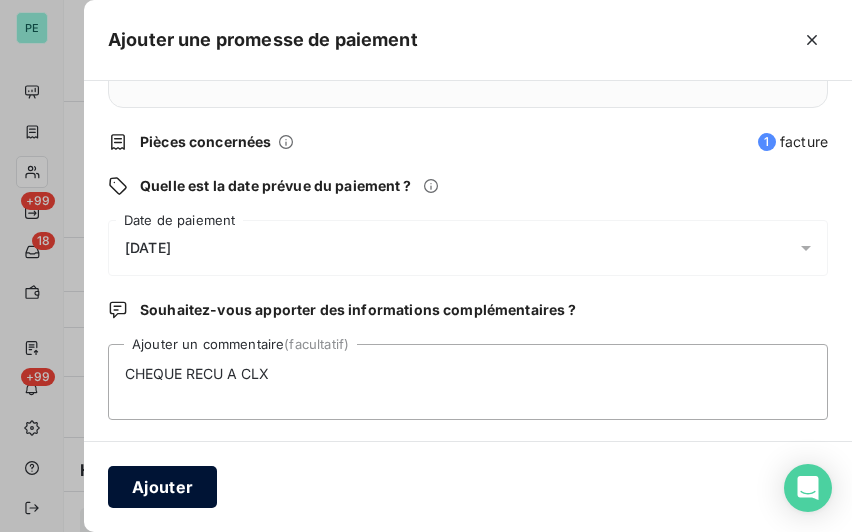 click on "Ajouter" at bounding box center [162, 487] 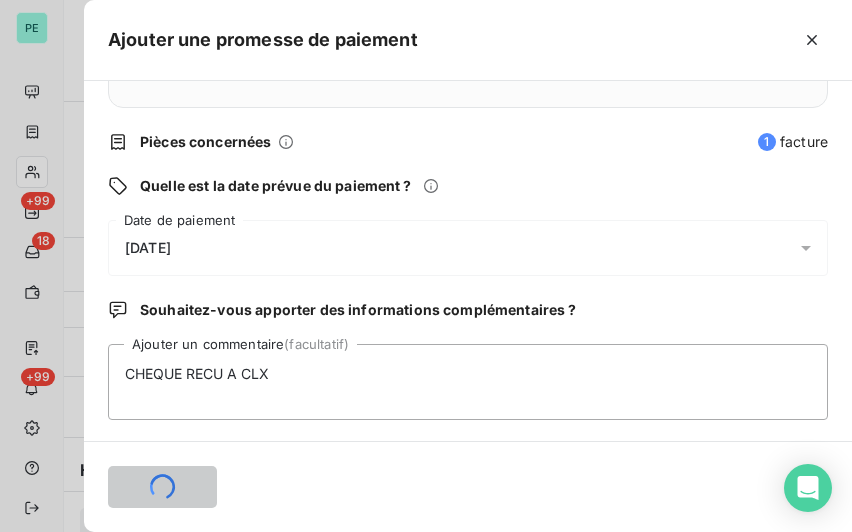 type 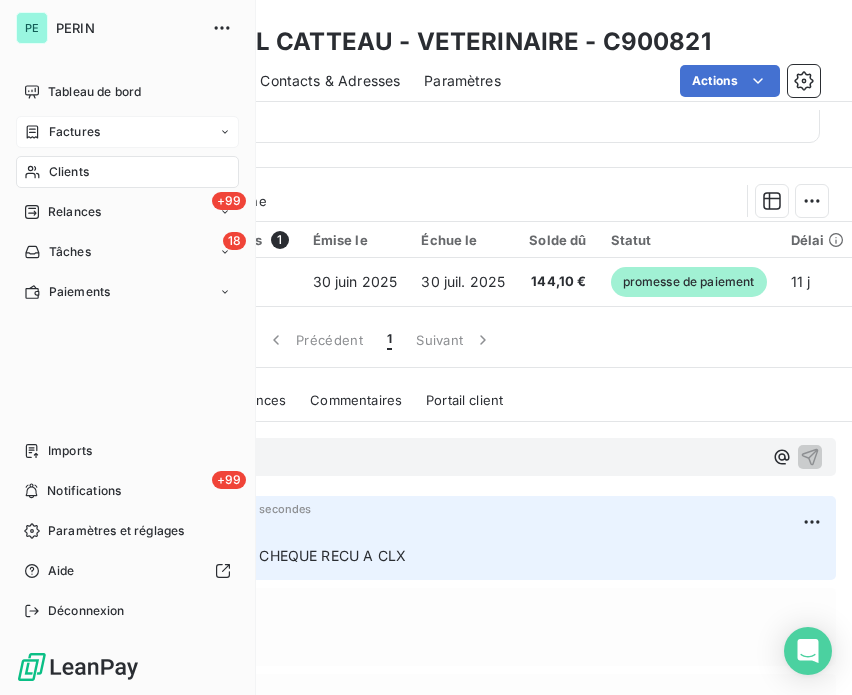 click on "Factures" at bounding box center (74, 132) 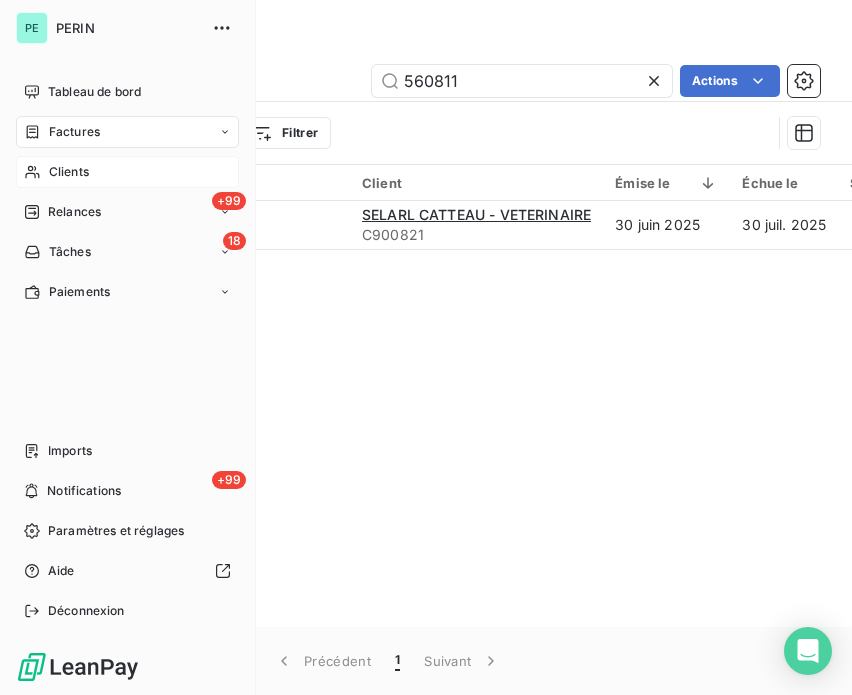 click on "Clients" at bounding box center (69, 172) 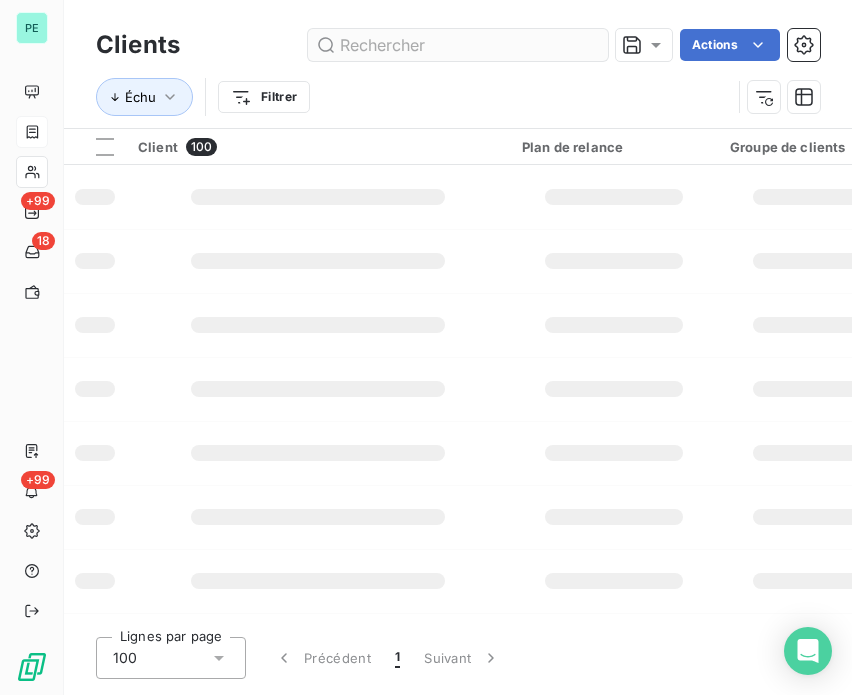 click at bounding box center [458, 45] 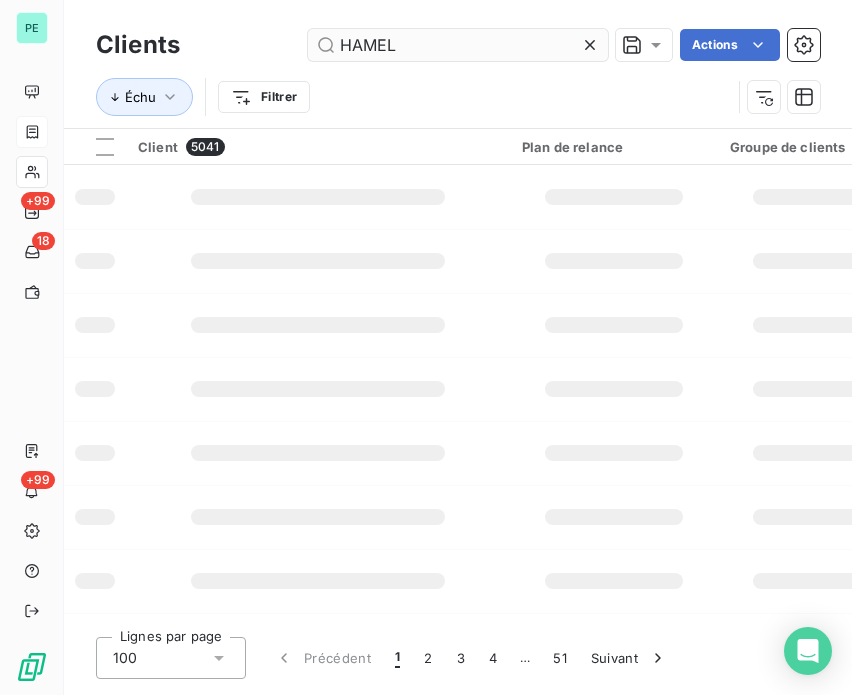 type on "HAMEL" 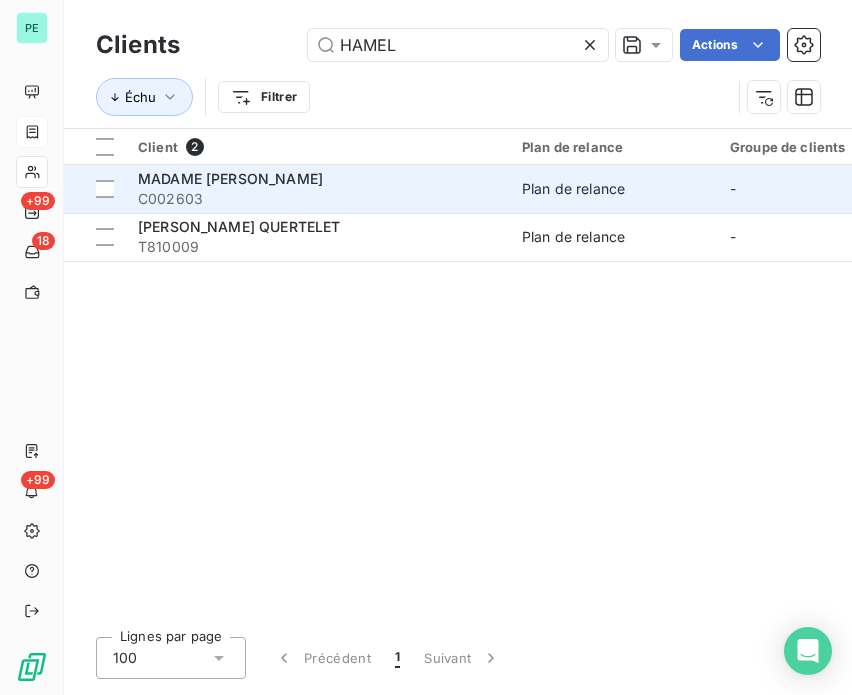 click on "C002603" at bounding box center (318, 199) 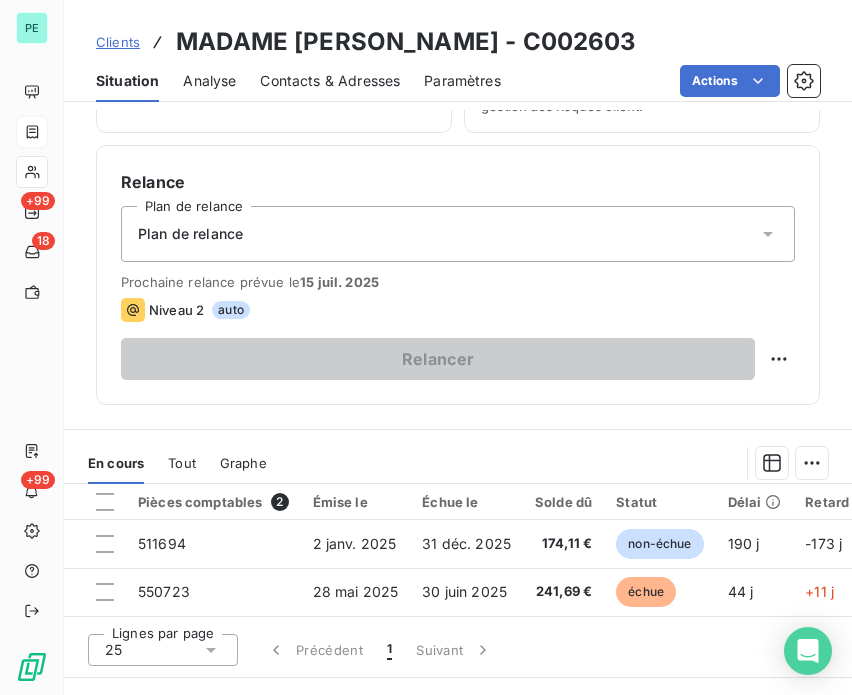 scroll, scrollTop: 700, scrollLeft: 0, axis: vertical 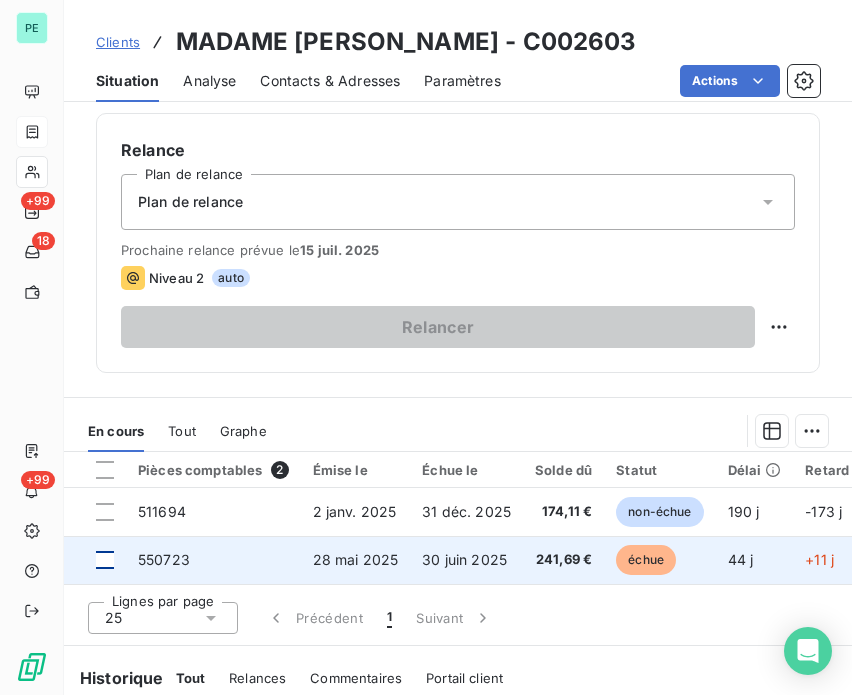 click at bounding box center (105, 560) 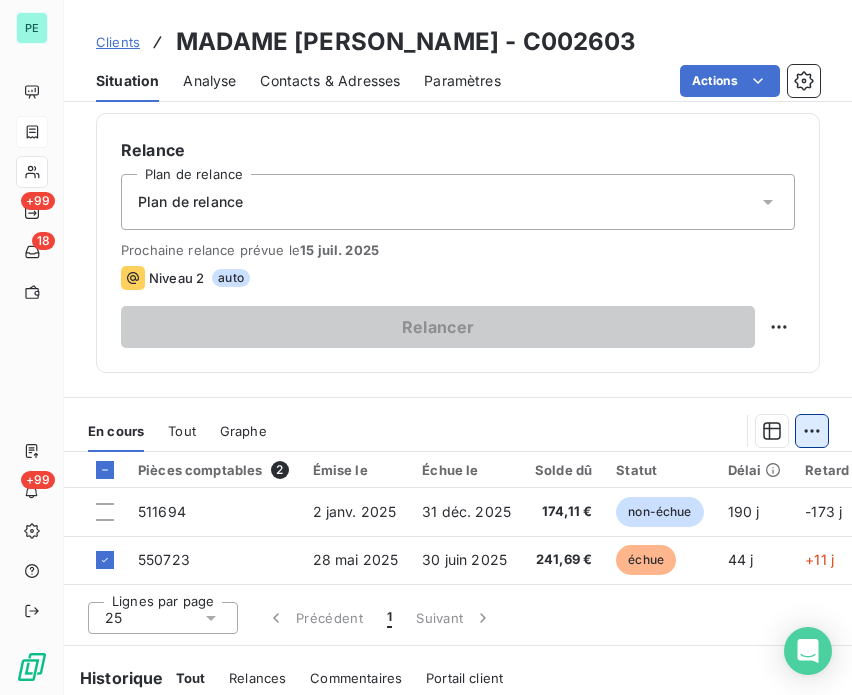 click on "PE +99 18 +99 Clients MADAME [PERSON_NAME] - C002603 Situation Analyse Contacts & Adresses Paramètres Actions Informations client Propriétés Client liquidation judiciaire Redressement Judiciaire RECOUVREMENT SCP TEMPLIER Encours client   415,80 € 0 Échu 241,69 € Non-échu 174,11 €     Limite d’encours Ajouter une limite d’encours autorisé Gestion du risque Surveiller ce client en intégrant votre outil de gestion des risques client. Relance Plan de relance Plan de relance Prochaine relance prévue le  [DATE] Niveau 2 auto Relancer En cours Tout Graphe Pièces comptables 2 Émise le Échue le Solde dû Statut Délai   Retard   511694 [DATE] [DATE] 174,11 € non-échue 190 j -173 j 550723 [DATE] [DATE] 241,69 € échue 44 j +11 j Lignes par page 25 Précédent 1 Suivant Historique Tout Relances Commentaires Portail client Tout Relances Commentaires Portail client Ajouter un commentaire ﻿ Email [DATE] 14:40 Niveau 1 [DATE]  :" at bounding box center [426, 347] 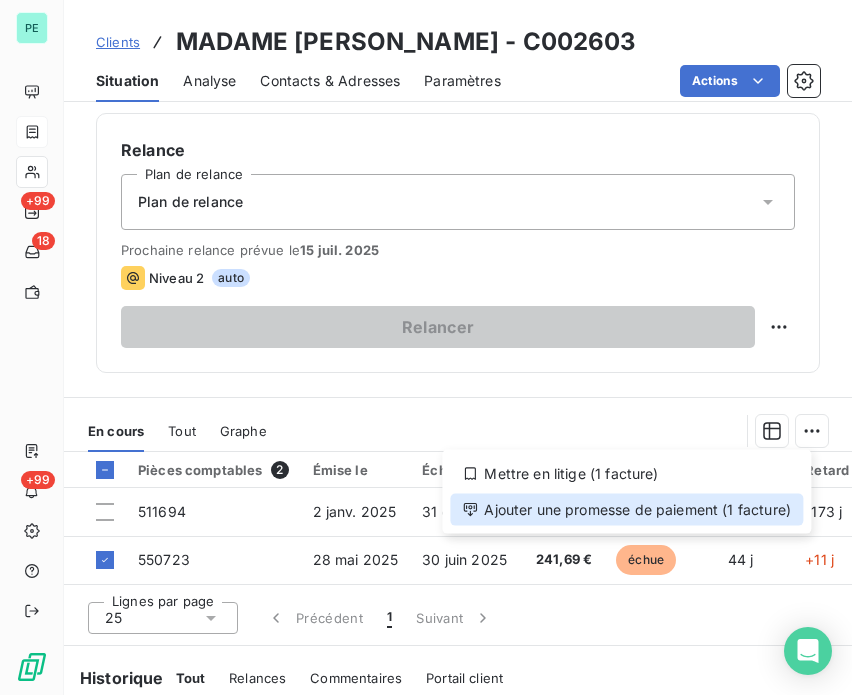 click on "Ajouter une promesse de paiement (1 facture)" at bounding box center (626, 510) 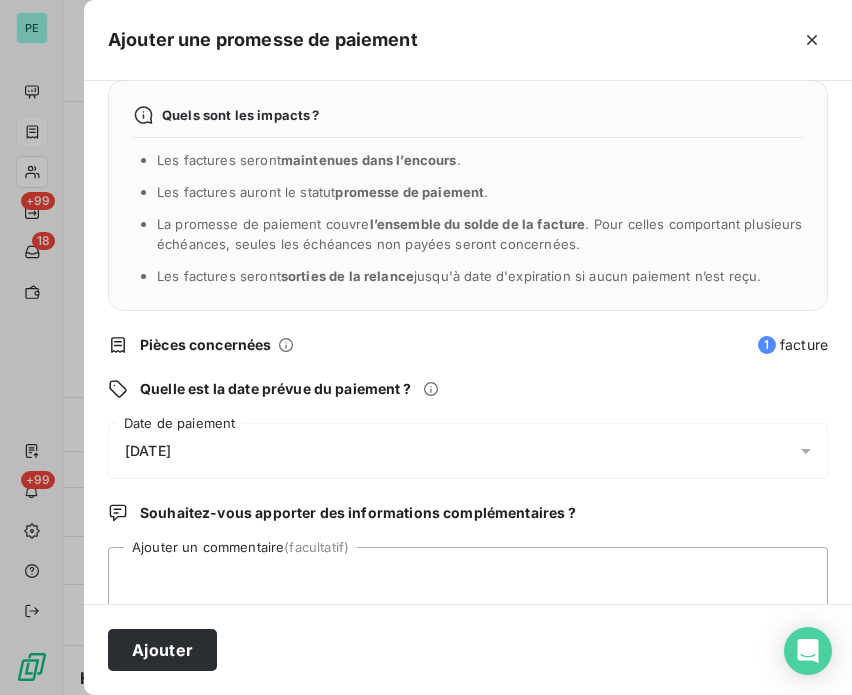 scroll, scrollTop: 65, scrollLeft: 0, axis: vertical 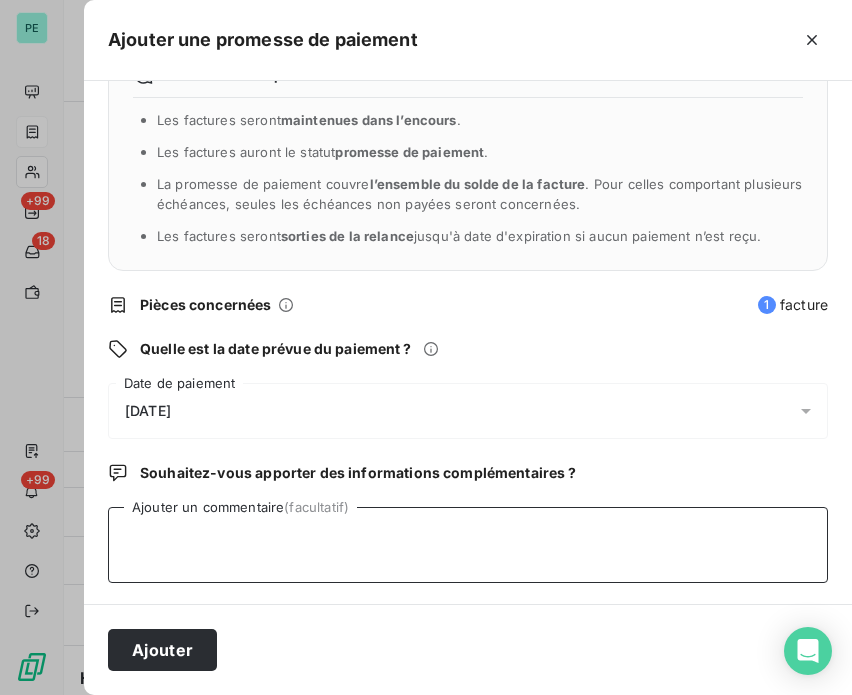 click on "Ajouter un commentaire  (facultatif)" at bounding box center [468, 545] 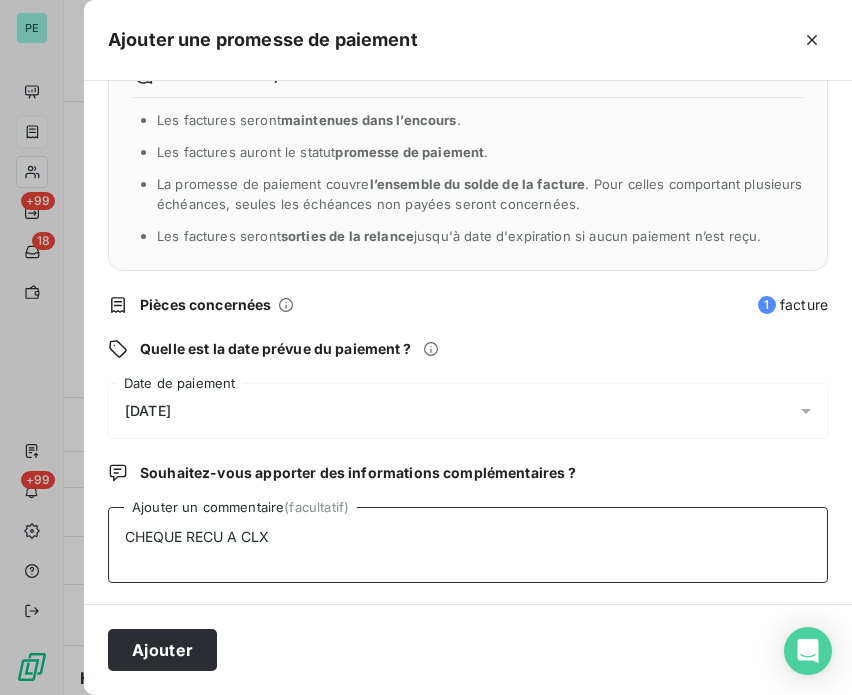type on "CHEQUE RECU A CLX" 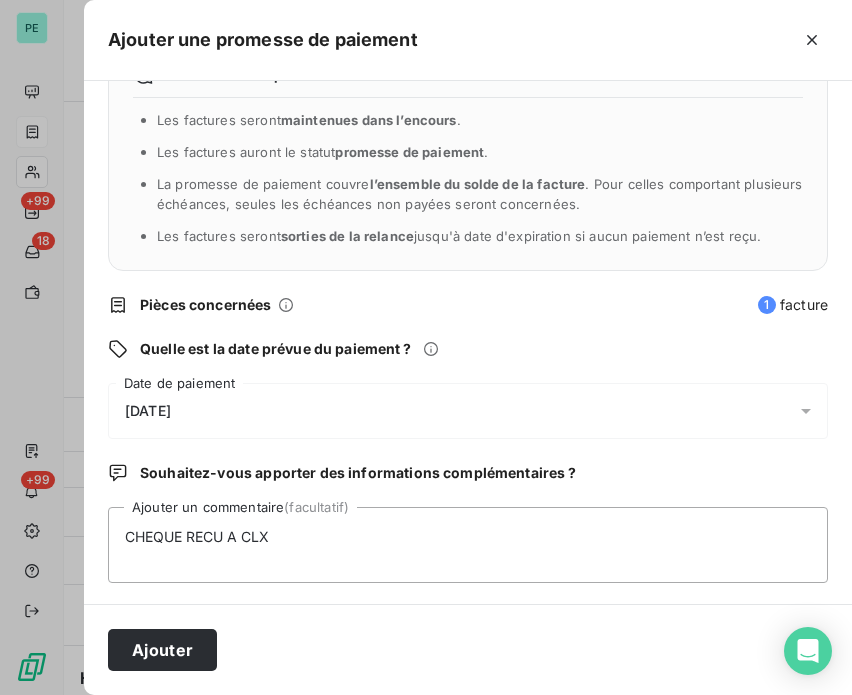 click on "[DATE]" at bounding box center [148, 411] 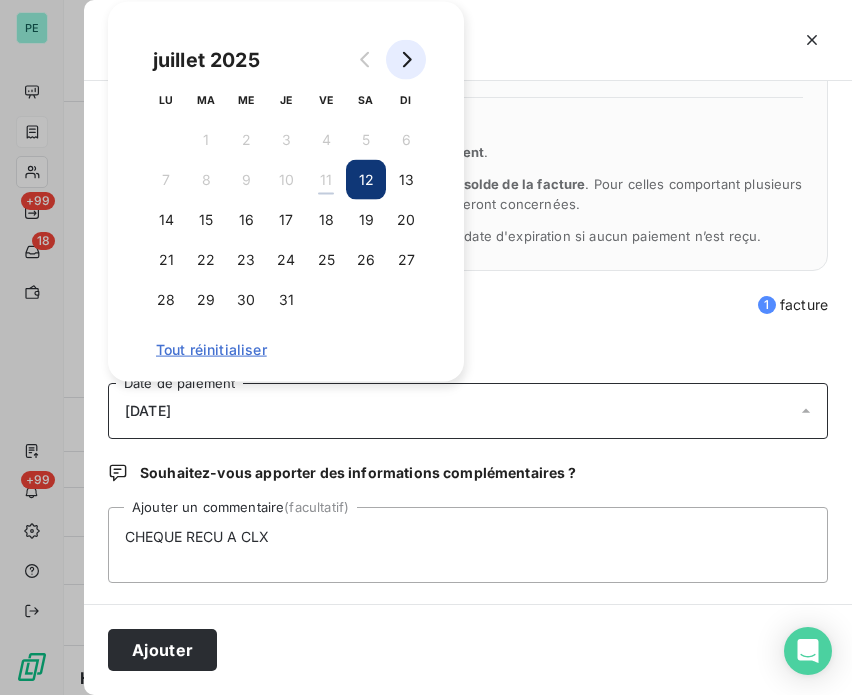 click at bounding box center (406, 60) 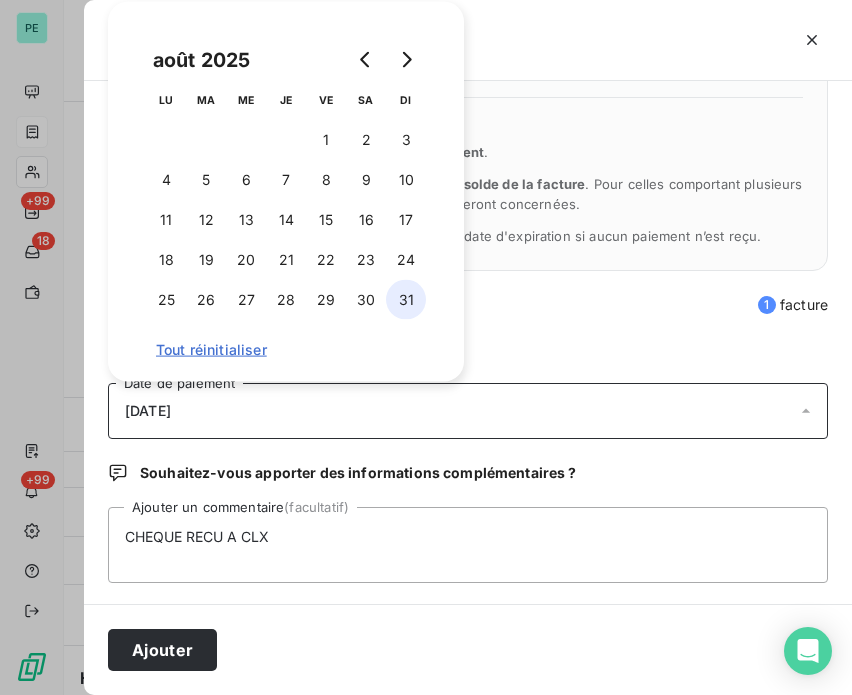 click on "31" at bounding box center [406, 300] 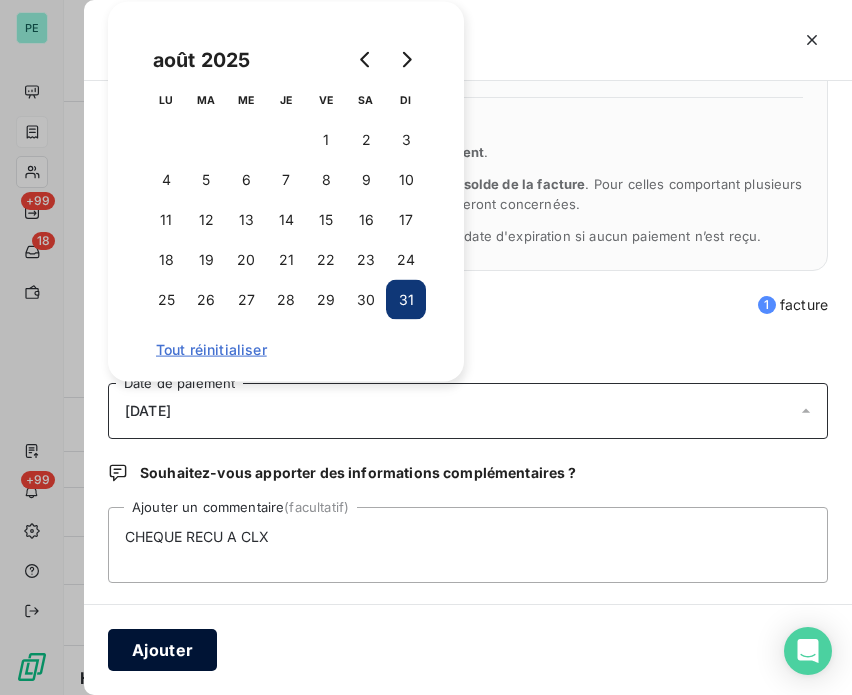 click on "Ajouter" at bounding box center (162, 650) 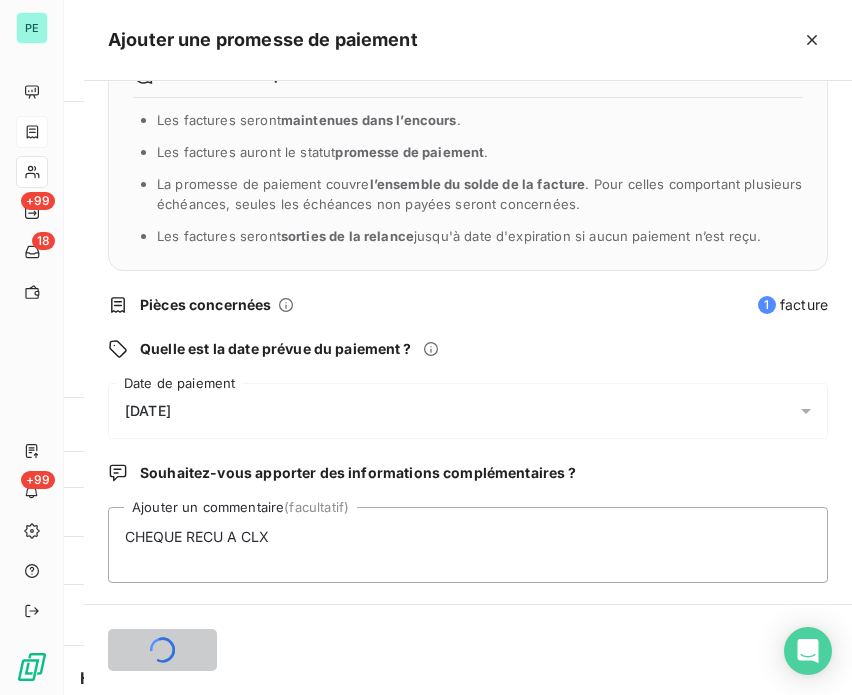 type 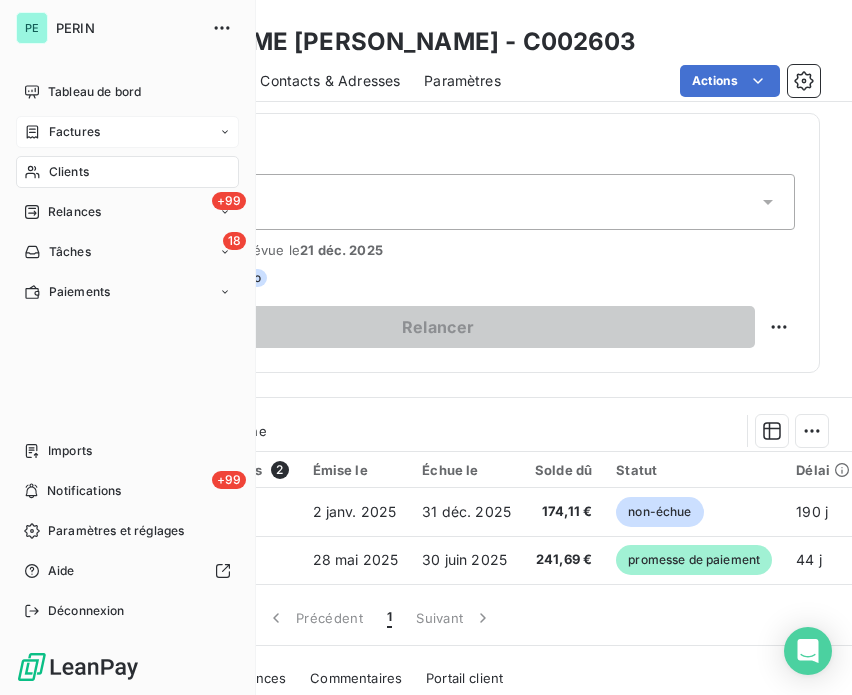 click on "Factures" at bounding box center (74, 132) 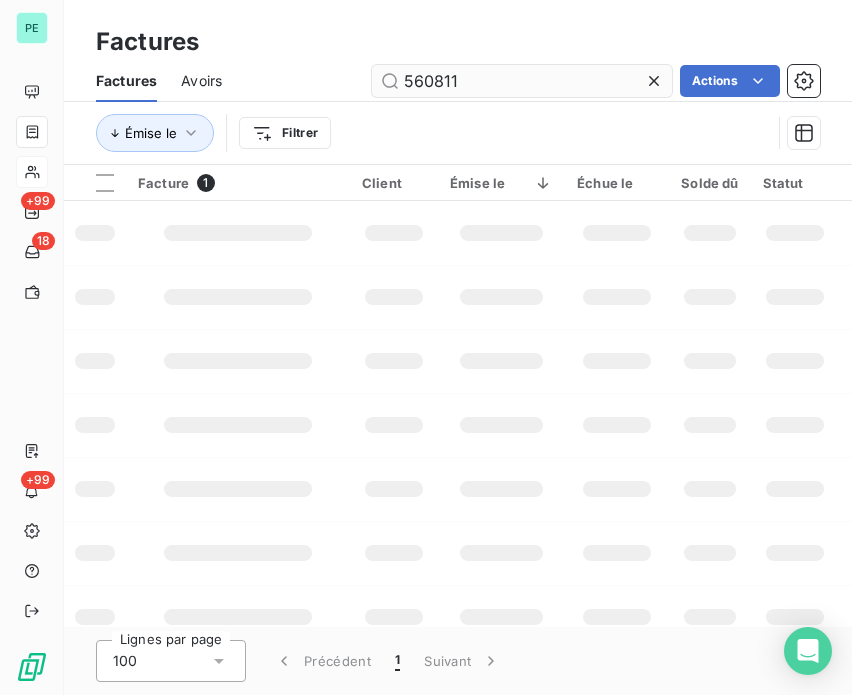click on "560811" at bounding box center [522, 81] 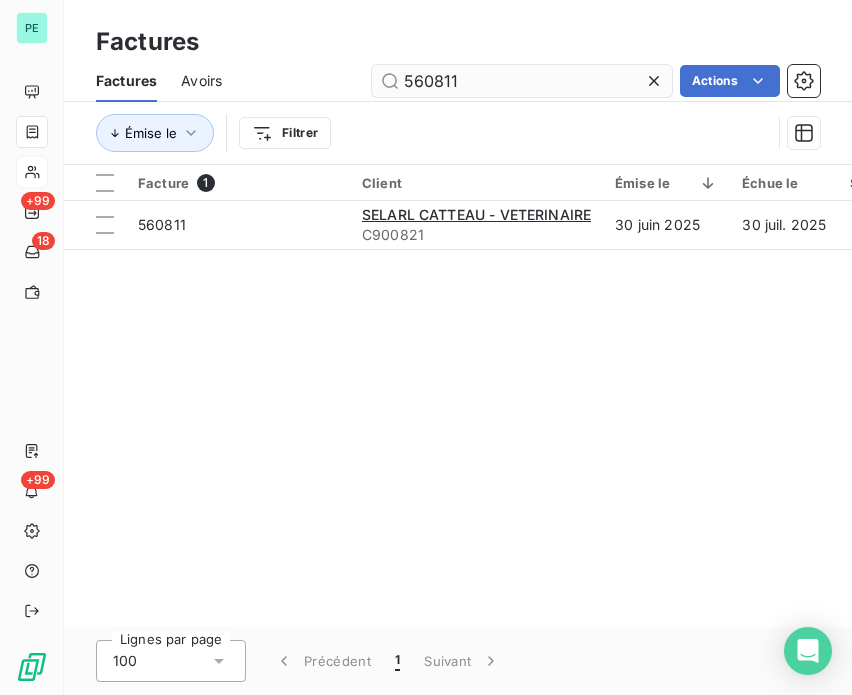 click on "560811" at bounding box center [522, 81] 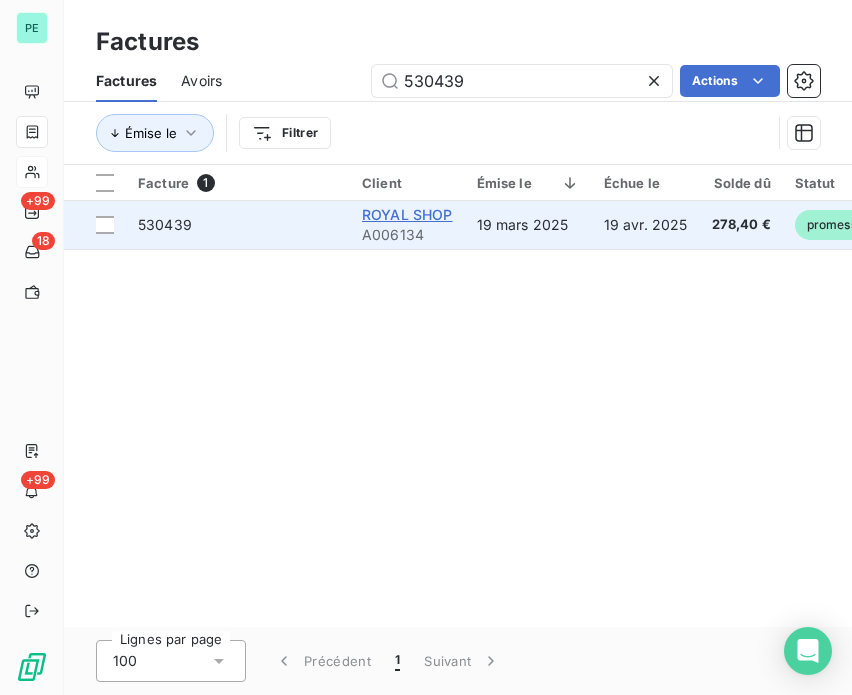 type on "530439" 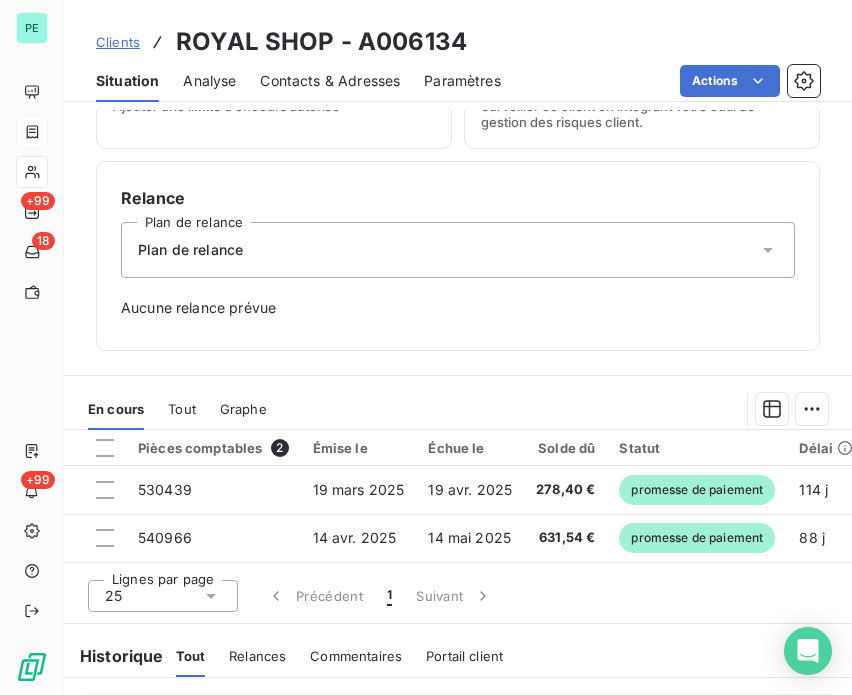 scroll, scrollTop: 800, scrollLeft: 0, axis: vertical 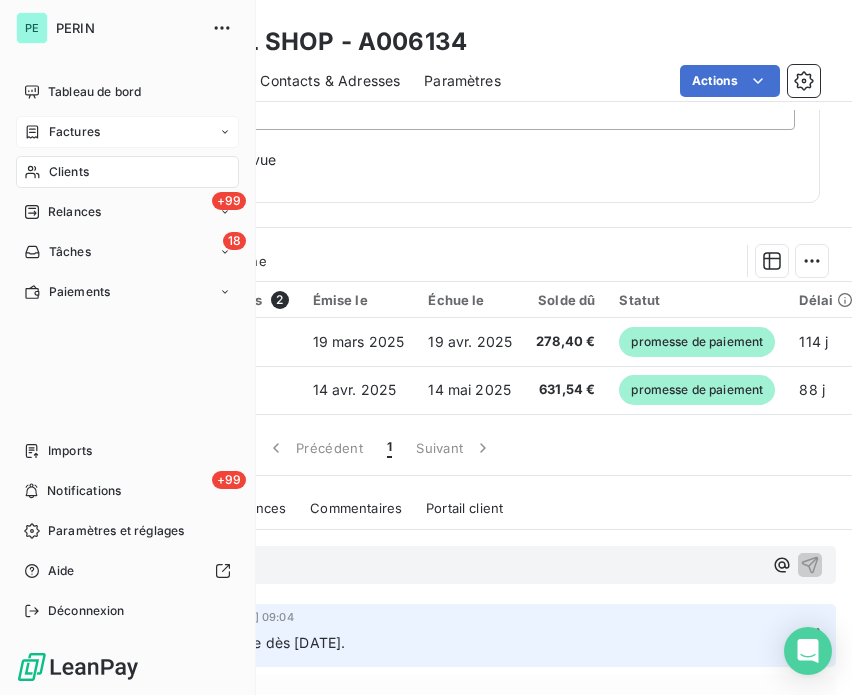 click on "Clients" at bounding box center (69, 172) 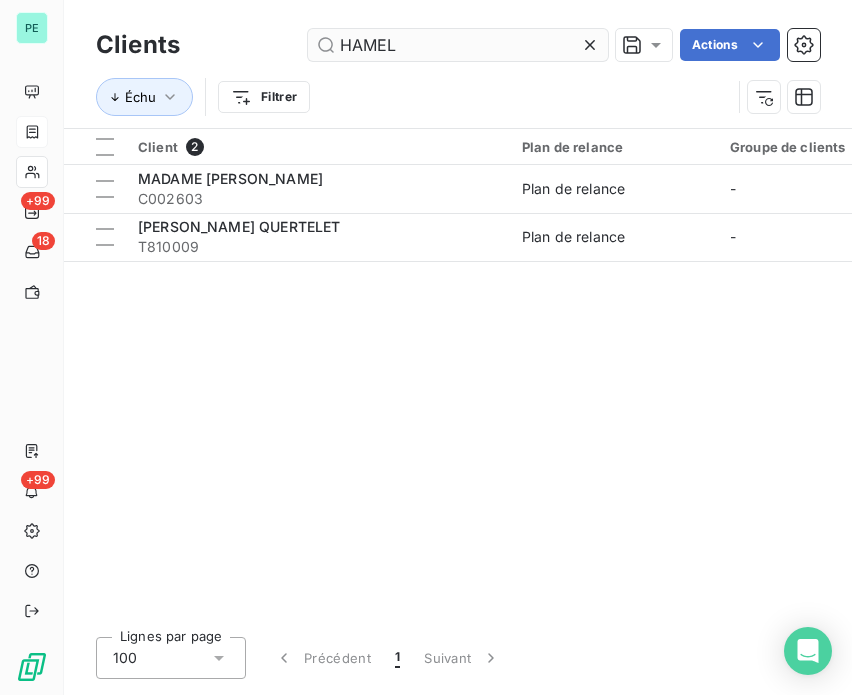click on "HAMEL" at bounding box center [458, 45] 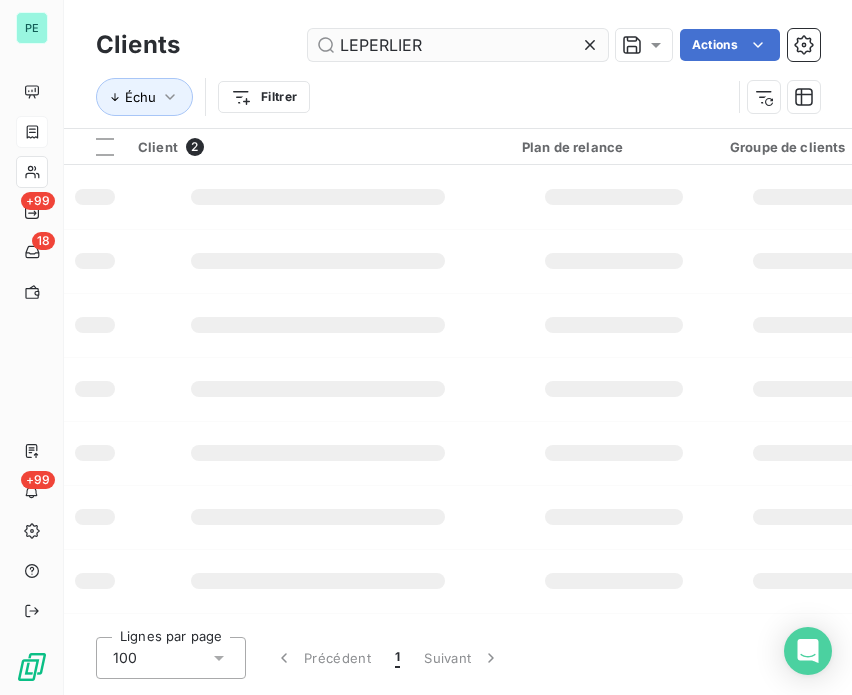 type on "LEPERLIER" 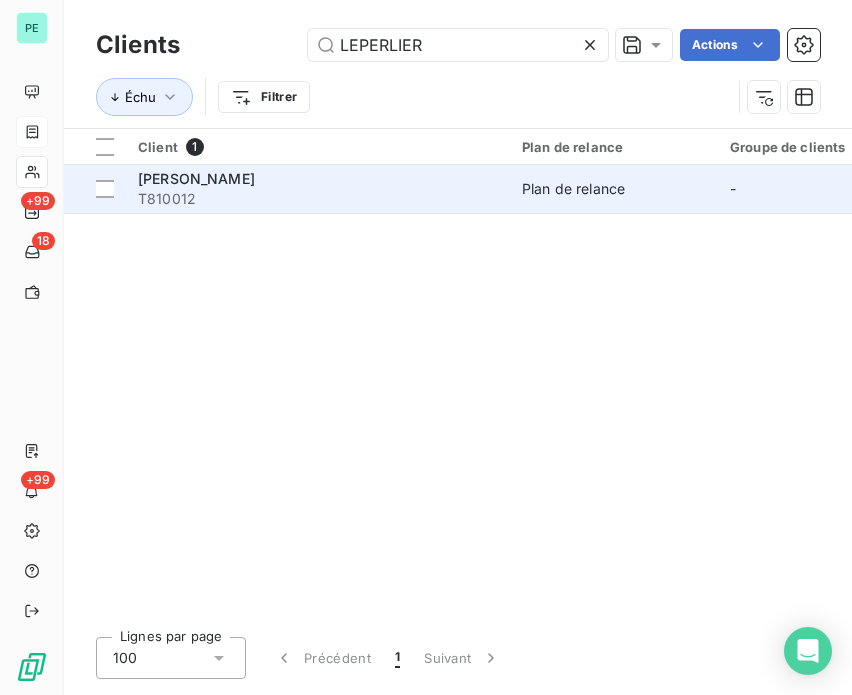 click on "[PERSON_NAME]" at bounding box center [318, 179] 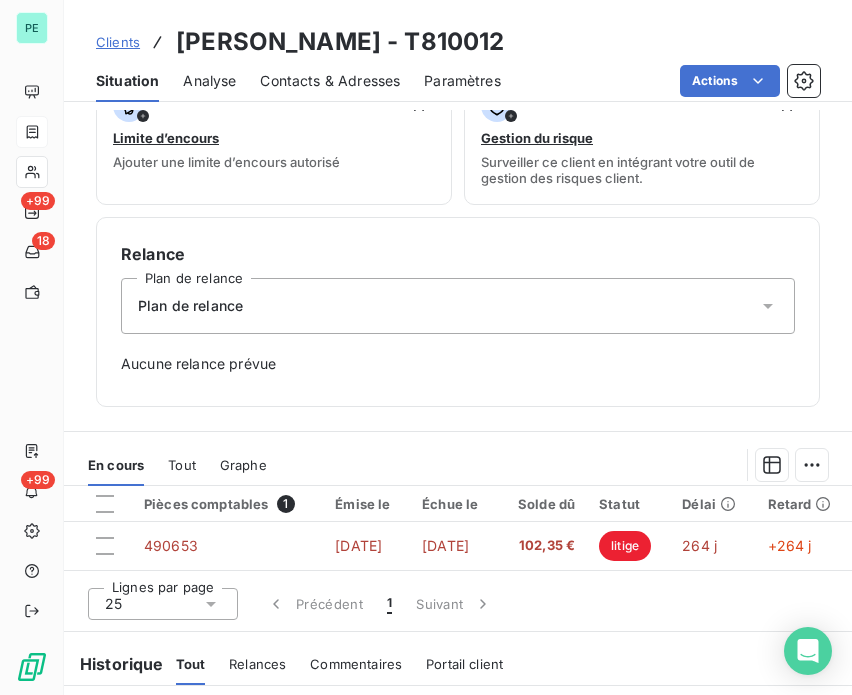 scroll, scrollTop: 700, scrollLeft: 0, axis: vertical 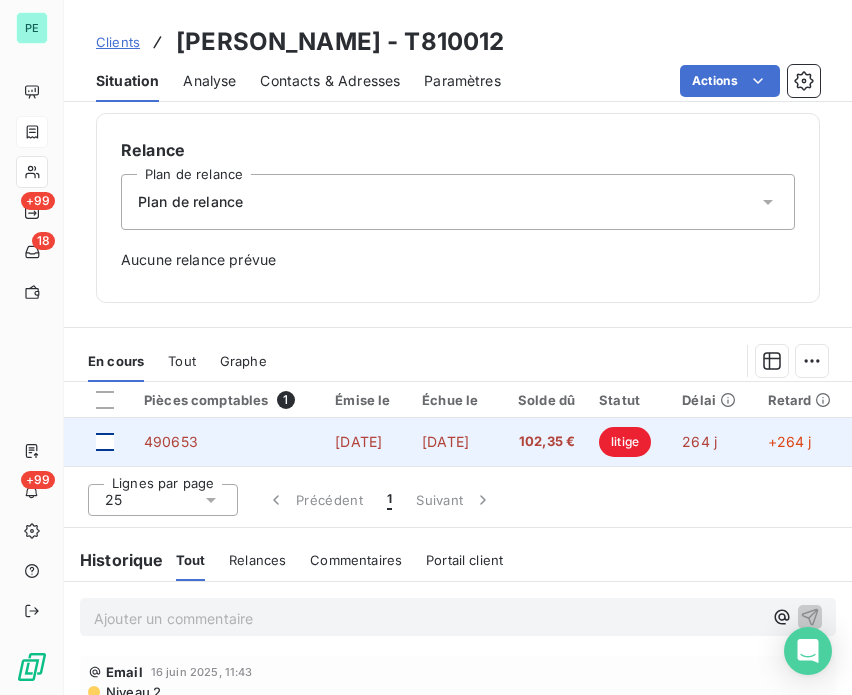 click at bounding box center [105, 442] 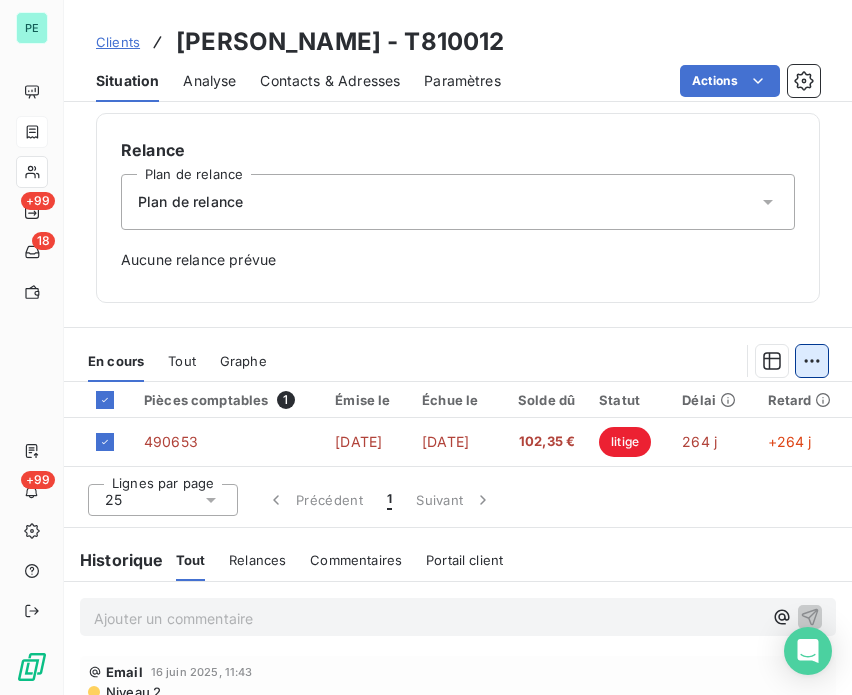 click on "PE +99 18 +99 Clients [PERSON_NAME] - T810012 Situation Analyse Contacts & Adresses Paramètres Actions Informations client Propriétés Client liquidation judiciaire Redressement Judiciaire RECOUVREMENT SCP TEMPLIER Encours client   102,35 € 0 Échu 0,00 € Non-échu 0,00 €   Litige 102,35 €   Limite d’encours Ajouter une limite d’encours autorisé Gestion du risque Surveiller ce client en intégrant votre outil de gestion des risques client. Relance Plan de relance Plan de relance Aucune relance prévue En cours Tout Graphe Pièces comptables 1 Émise le Échue le Solde dû Statut Délai   Retard   490653 [DATE] [DATE] 102,35 € litige 264 j +264 j Lignes par page 25 Précédent 1 Suivant Historique Tout Relances Commentaires Portail client Tout Relances Commentaires Portail client Ajouter un commentaire ﻿ Email [DATE] 11:43 Niveau 2 Email [DATE] 12:14 Niveau 1 Email [DATE] 16:20 Niveau 2 [DATE] Facture  : 511583 Paiement reçu Email" at bounding box center (426, 347) 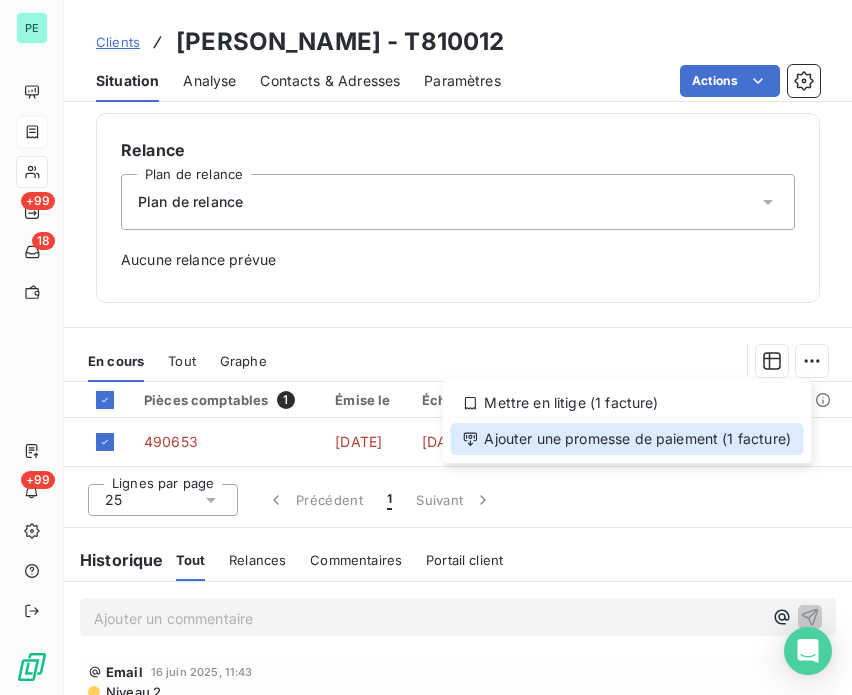 click on "Ajouter une promesse de paiement (1 facture)" at bounding box center [626, 439] 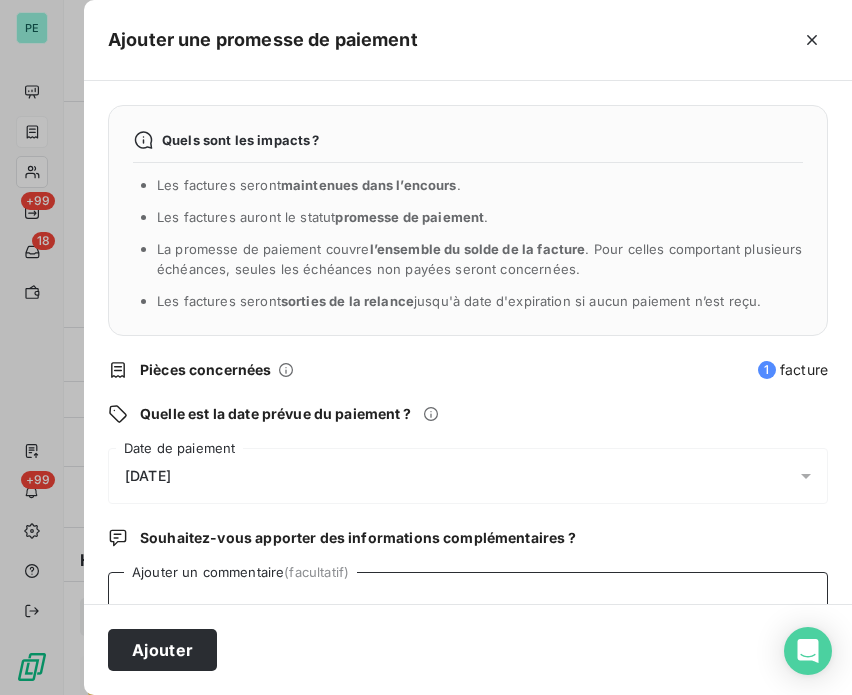click on "Ajouter un commentaire  (facultatif)" at bounding box center [468, 610] 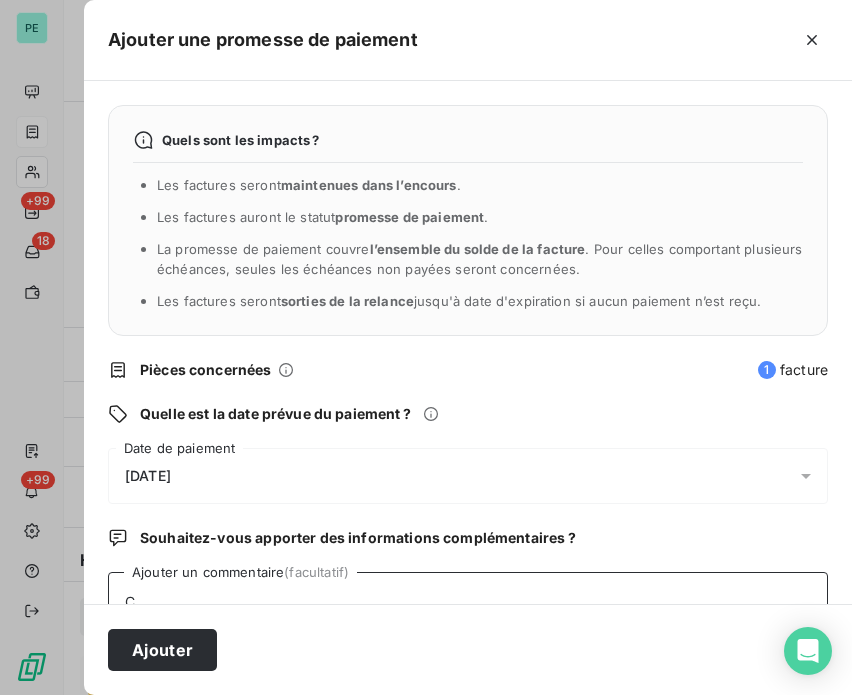 scroll, scrollTop: 5, scrollLeft: 0, axis: vertical 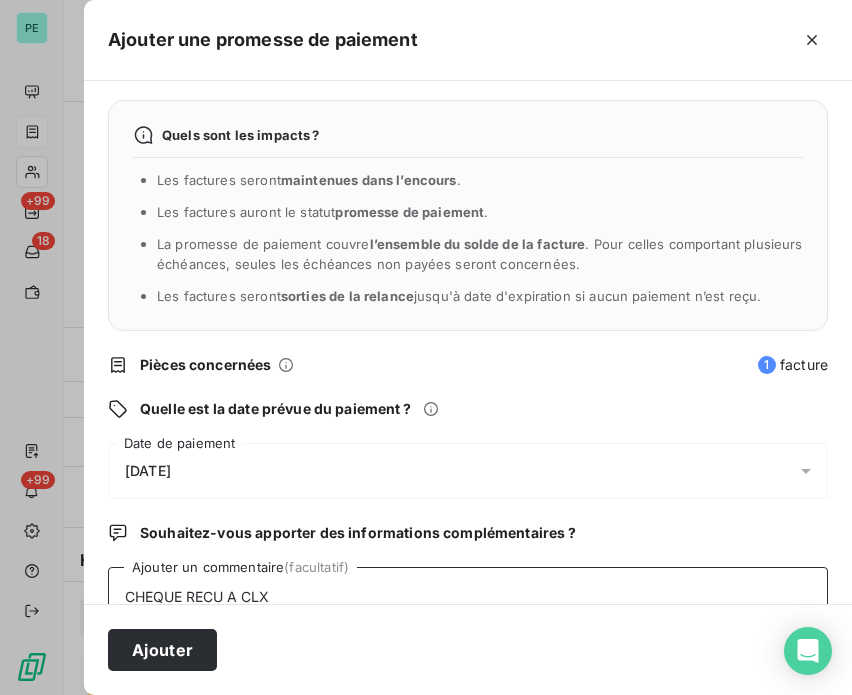 type on "CHEQUE RECU A CLX" 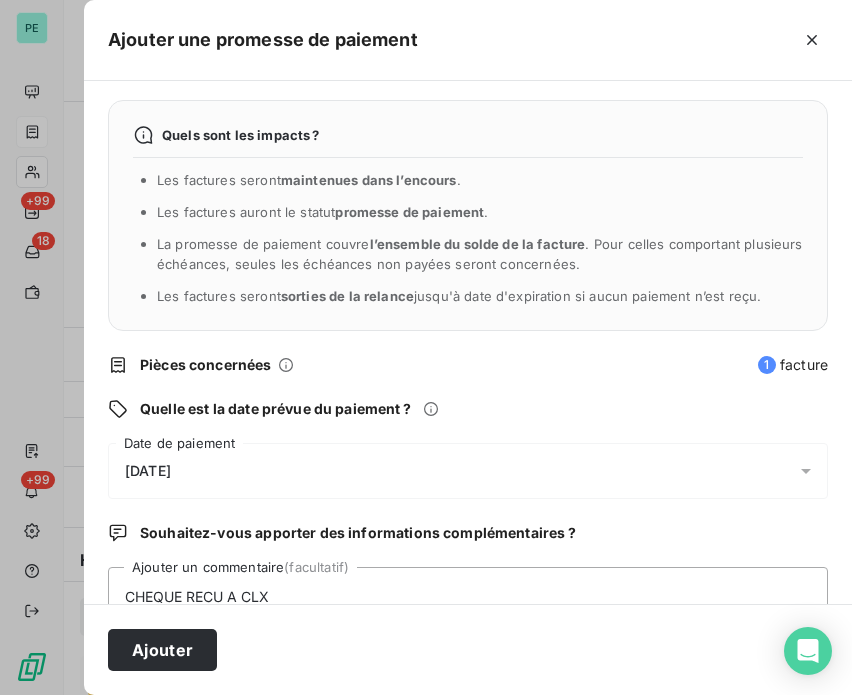 click on "[DATE]" at bounding box center [148, 471] 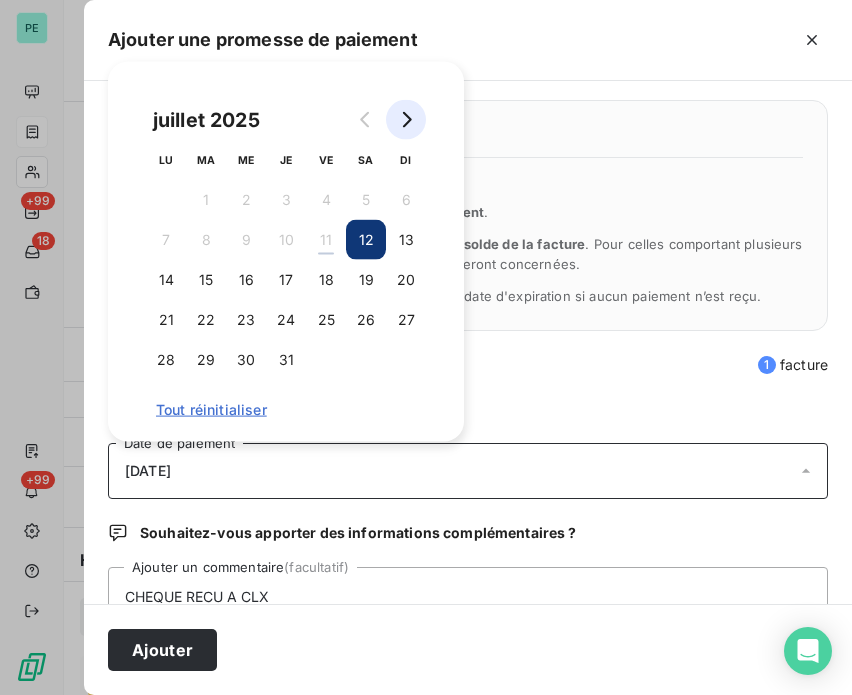 click at bounding box center [406, 120] 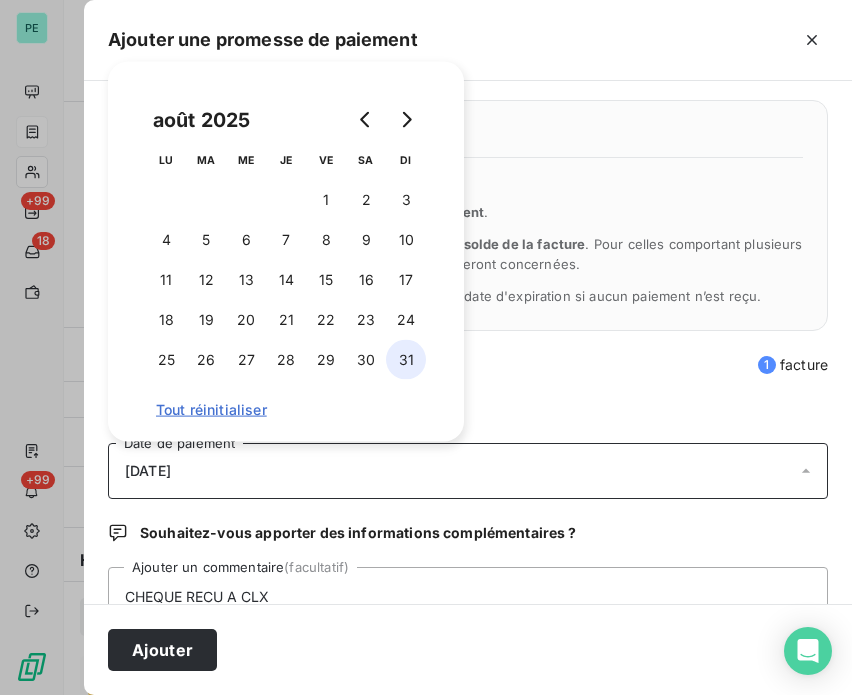 click on "31" at bounding box center [406, 360] 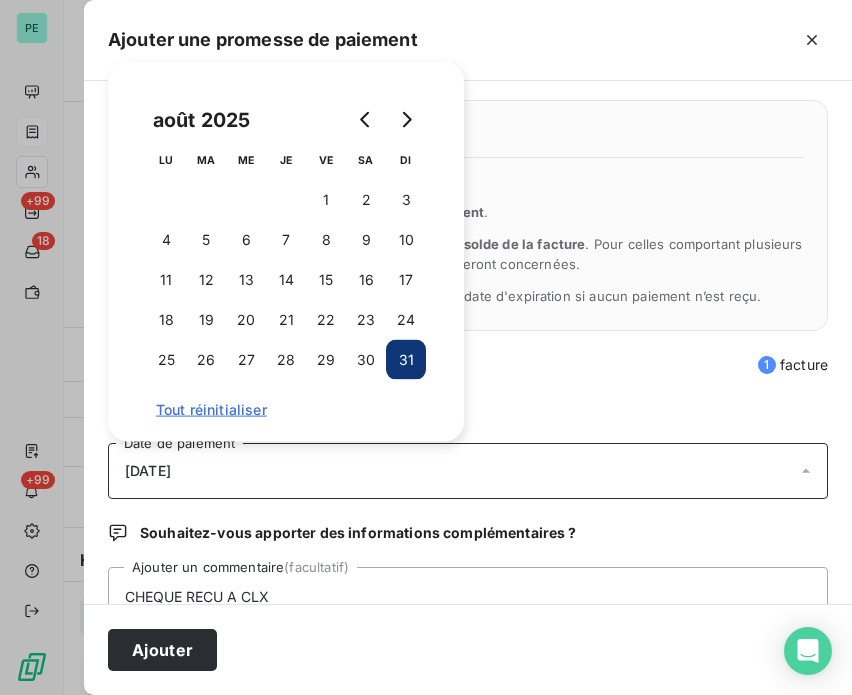 click on "Quelle est la date prévue du paiement ?" at bounding box center (468, 409) 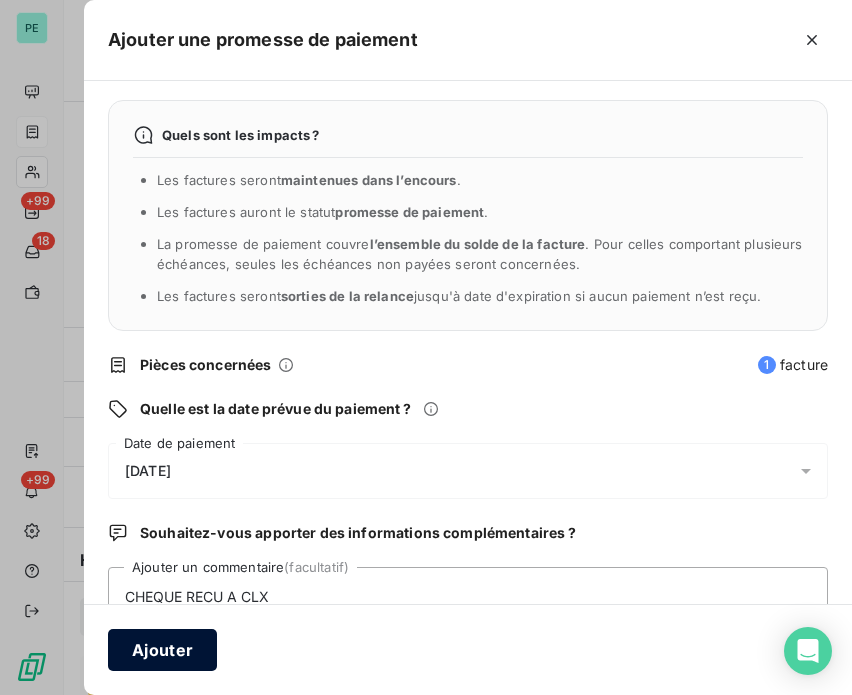 click on "Ajouter" at bounding box center (162, 650) 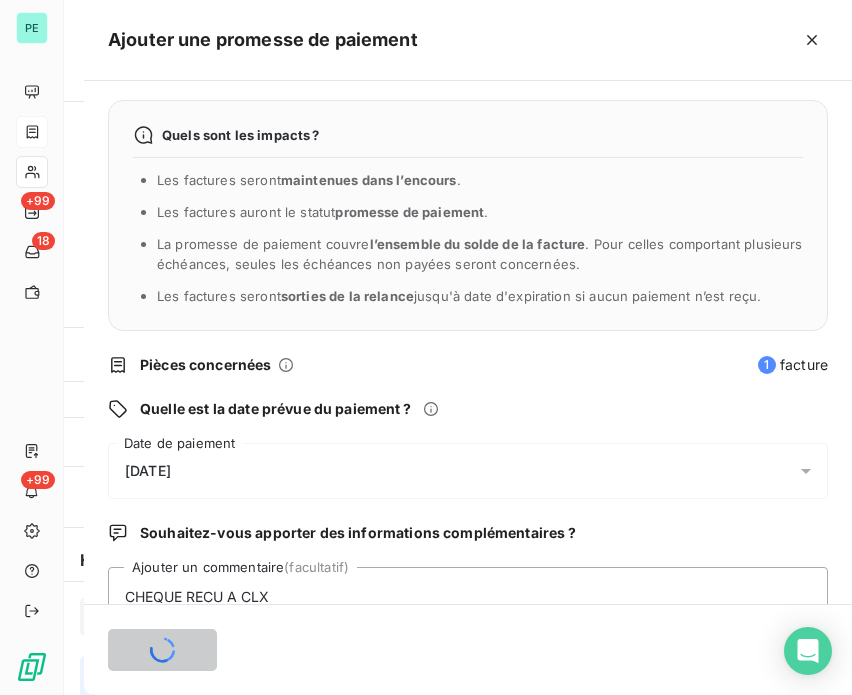 type 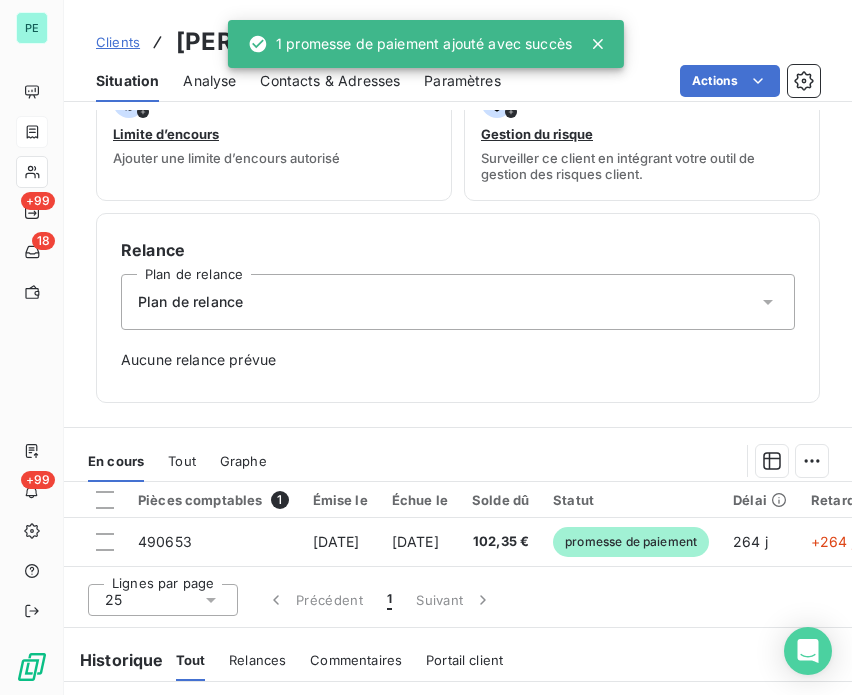 scroll, scrollTop: 600, scrollLeft: 0, axis: vertical 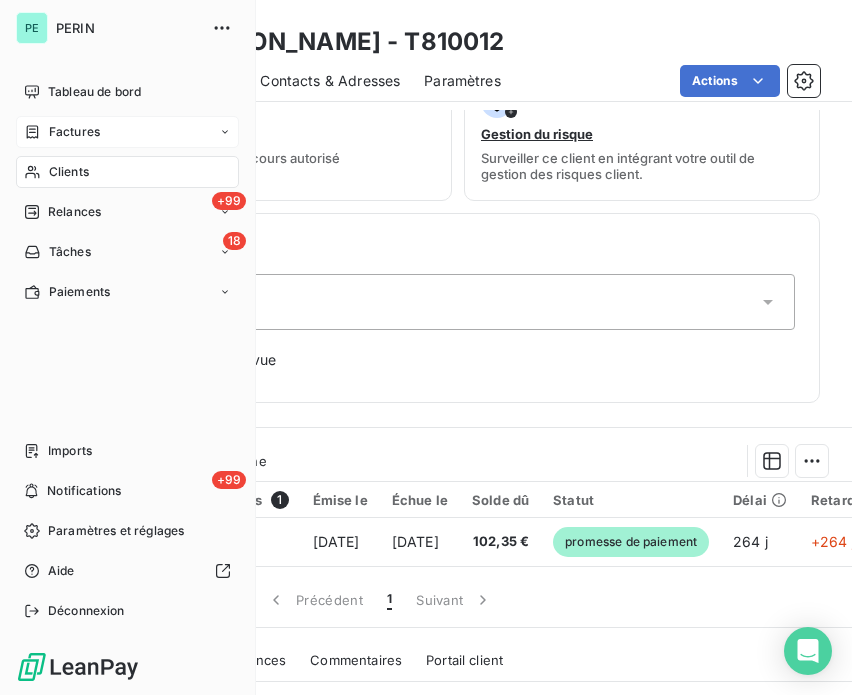 click on "Clients" at bounding box center (69, 172) 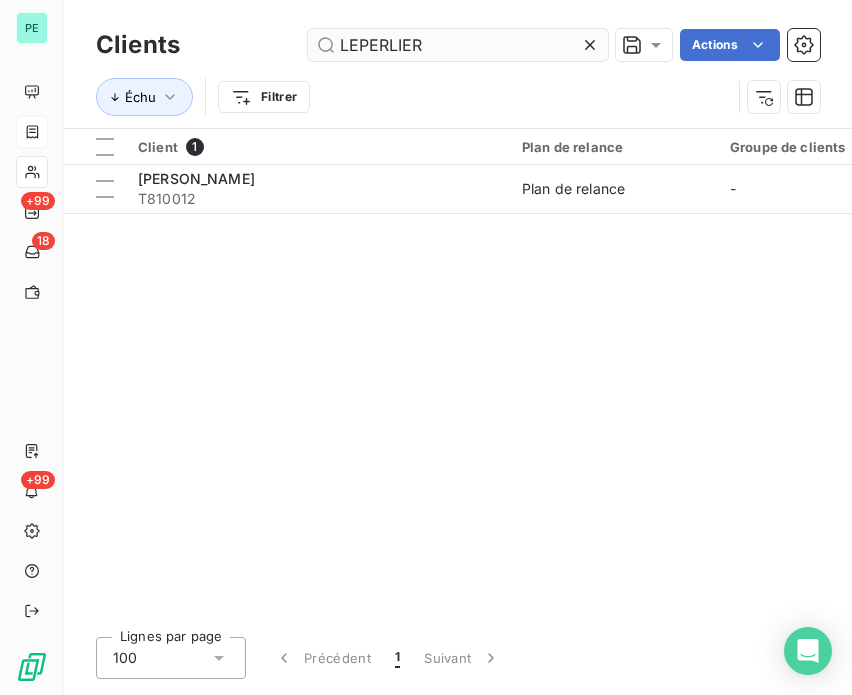 click on "LEPERLIER" at bounding box center (458, 45) 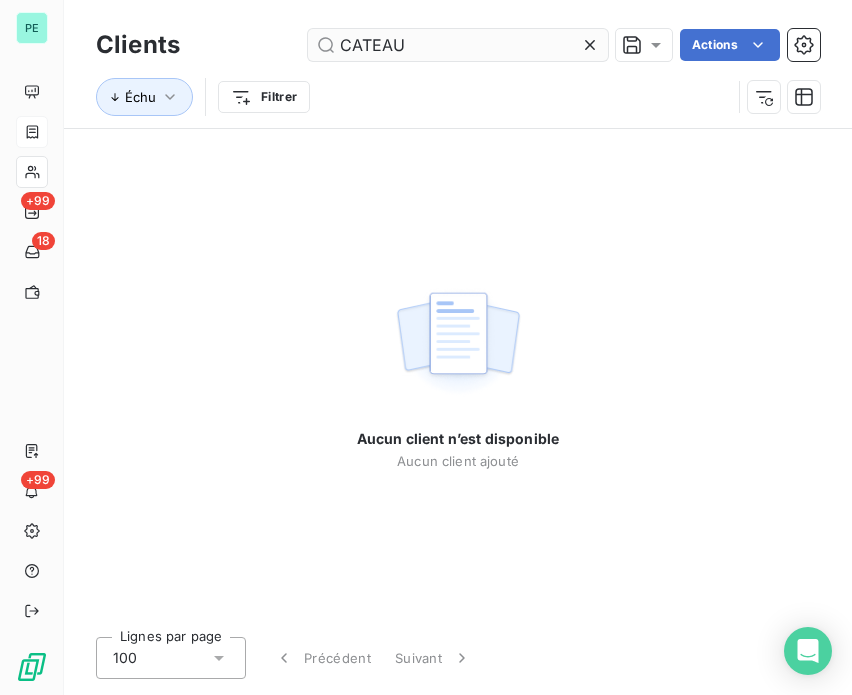 click on "CATEAU" at bounding box center (458, 45) 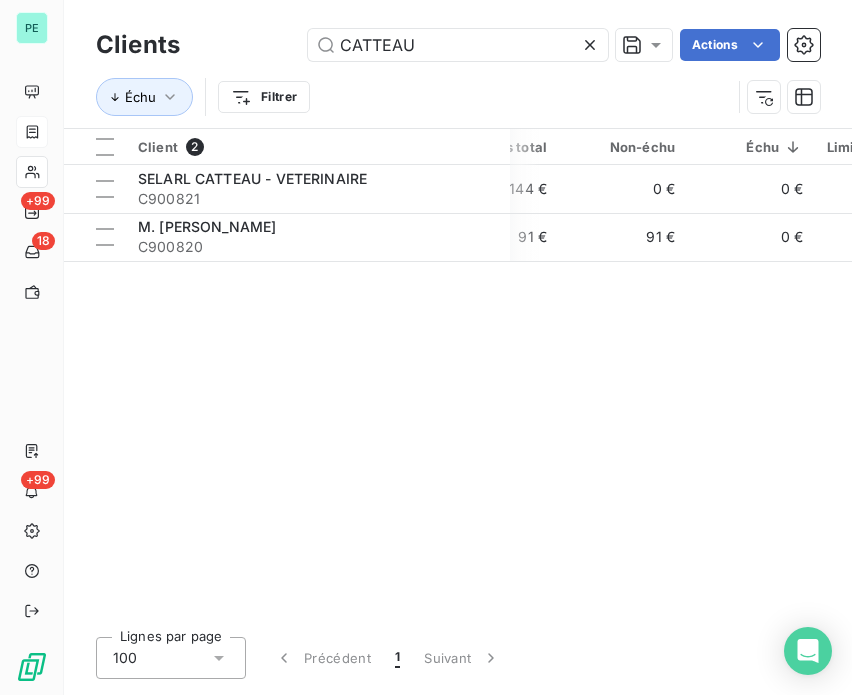 scroll, scrollTop: 0, scrollLeft: 511, axis: horizontal 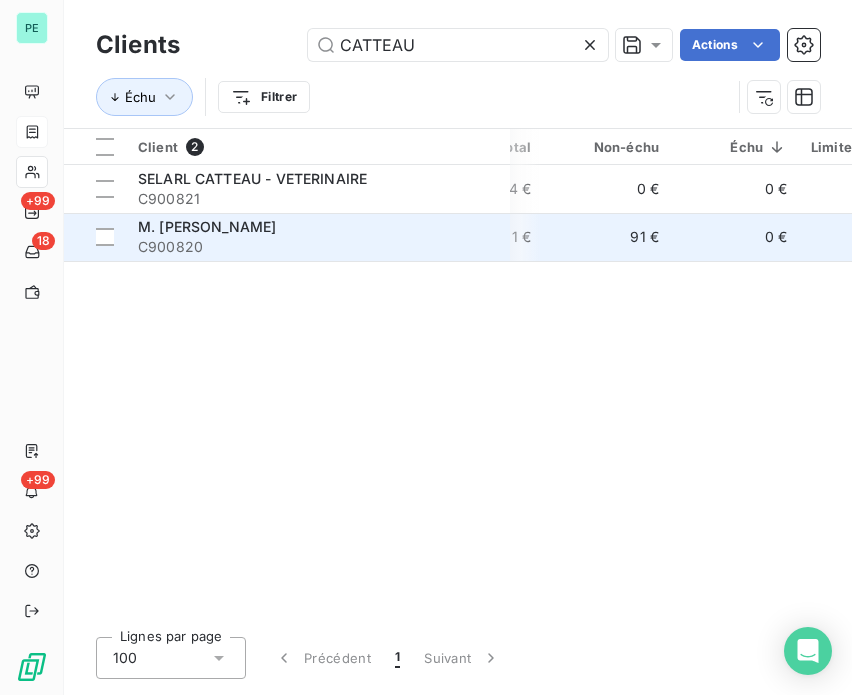 type on "CATTEAU" 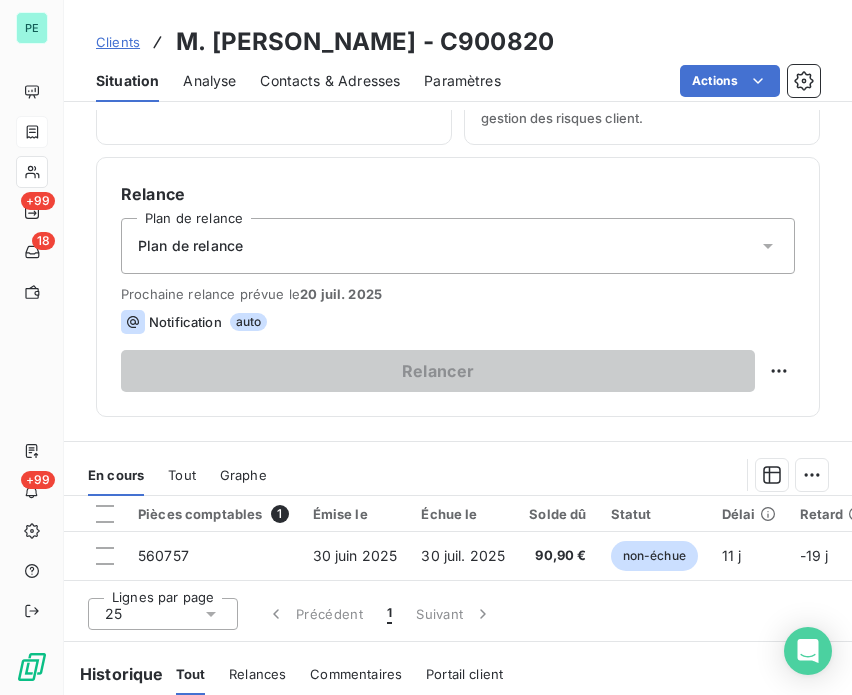 scroll, scrollTop: 800, scrollLeft: 0, axis: vertical 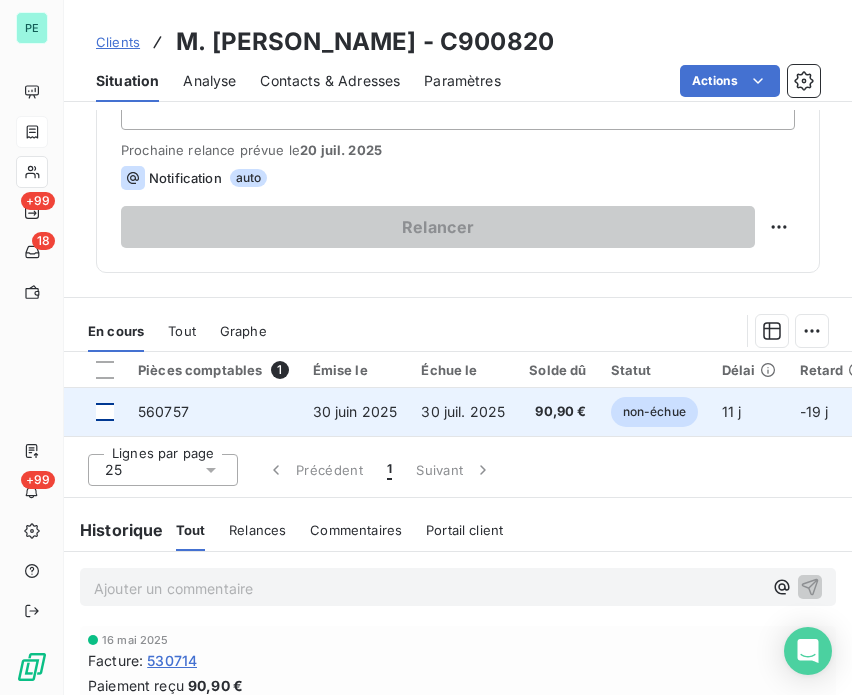 click at bounding box center [105, 412] 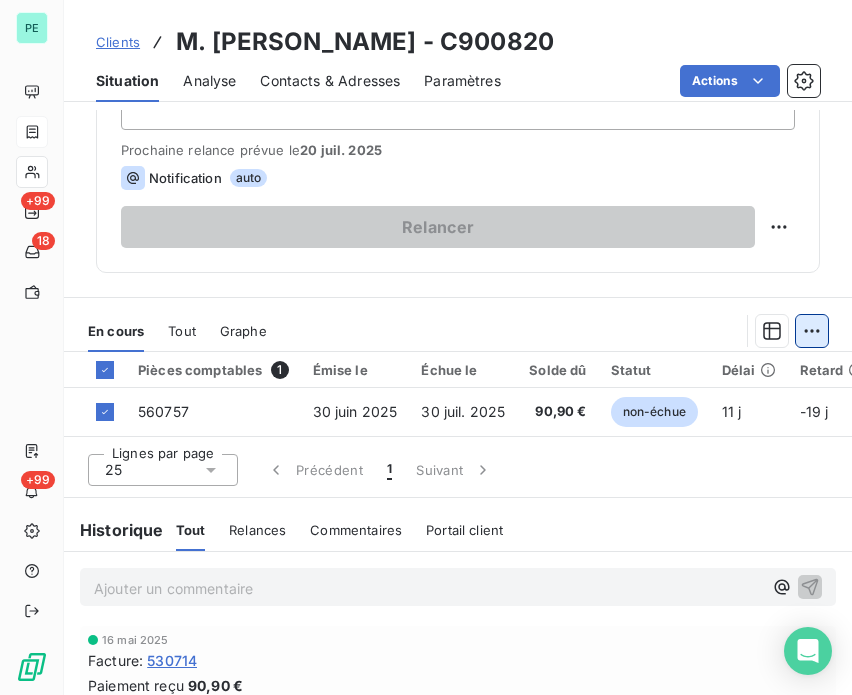 click on "PE +99 18 +99 Clients M. [PERSON_NAME] - C900820 Situation Analyse Contacts & Adresses Paramètres Actions Informations client Propriétés Client liquidation judiciaire Redressement Judiciaire RECOUVREMENT SCP TEMPLIER Encours client   90,90 € 0 Échu 0,00 € Non-échu 90,90 €     Limite d’encours Ajouter une limite d’encours autorisé Gestion du risque Surveiller ce client en intégrant votre outil de gestion des risques client. Relance Plan de relance Plan de relance Prochaine relance prévue le  [DATE] Notification auto Relancer En cours Tout Graphe Pièces comptables 1 Émise le Échue le Solde dû Statut Délai   Retard   560757 [DATE] [DATE] 90,90 € non-échue 11 j -19 j Lignes par page 25 Précédent 1 Suivant Historique Tout Relances Commentaires Portail client Tout Relances Commentaires Portail client Ajouter un commentaire ﻿ [DATE] Facture  : 530714 Paiement reçu 90,90 € Email [DATE] 11:44 Niveau 2 [PERSON_NAME] Email Niveau 1" at bounding box center [426, 347] 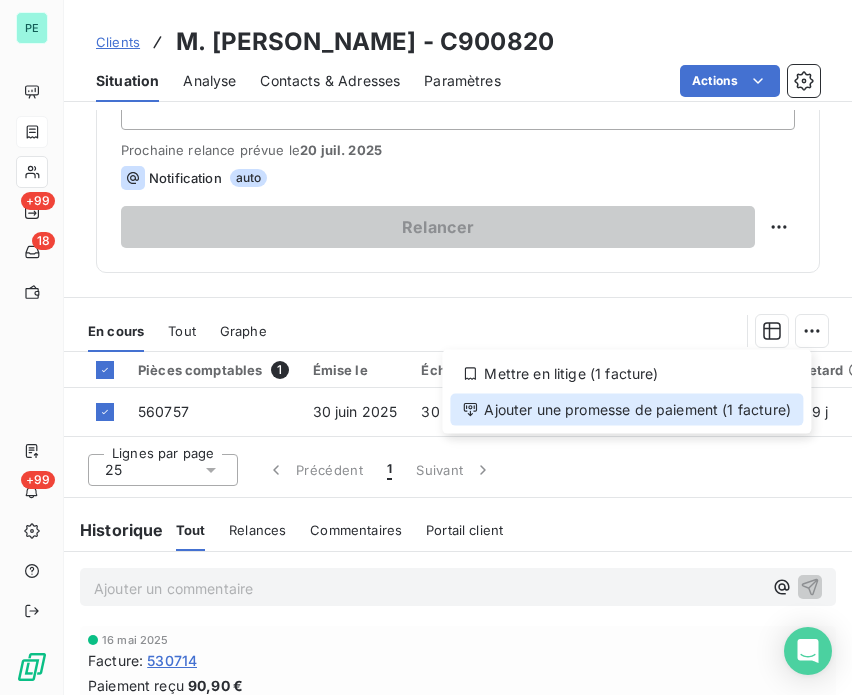 click on "Ajouter une promesse de paiement (1 facture)" at bounding box center (626, 410) 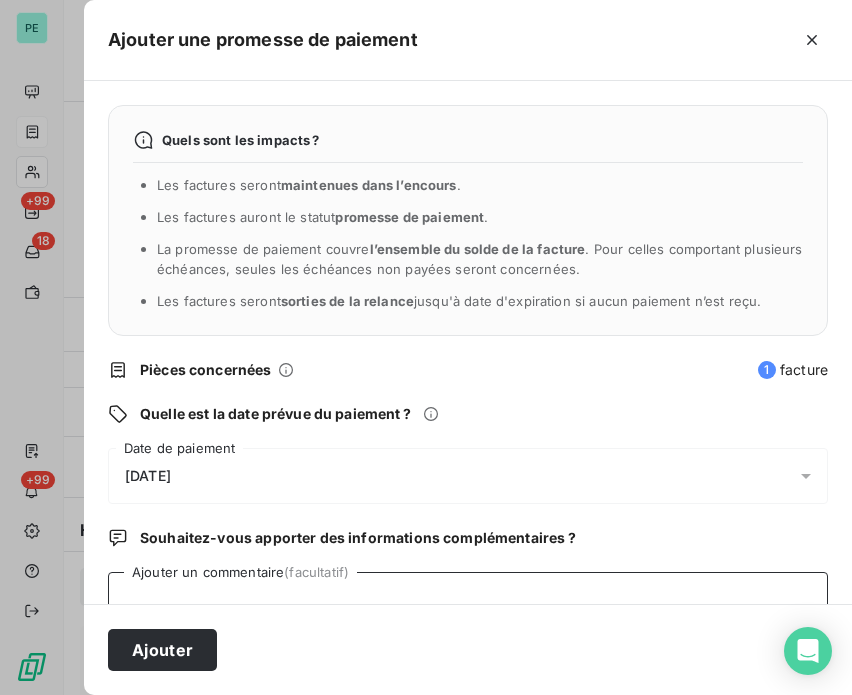 click on "Ajouter un commentaire  (facultatif)" at bounding box center [468, 610] 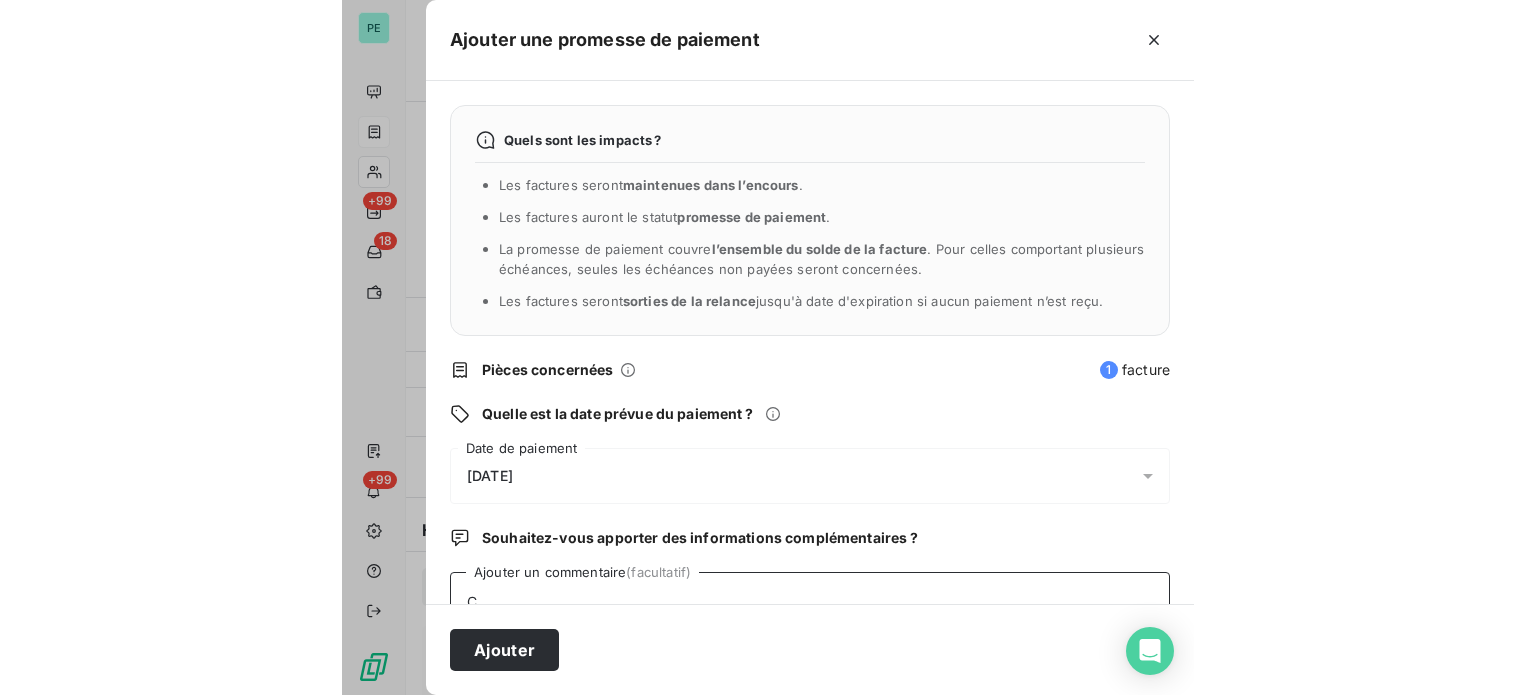 scroll, scrollTop: 5, scrollLeft: 0, axis: vertical 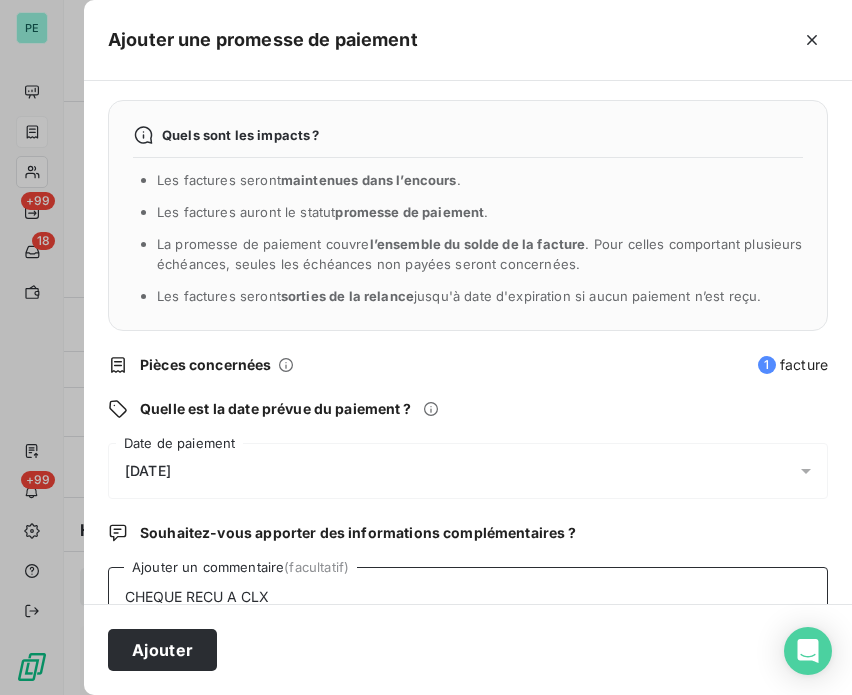 type on "CHEQUE RECU A CLX" 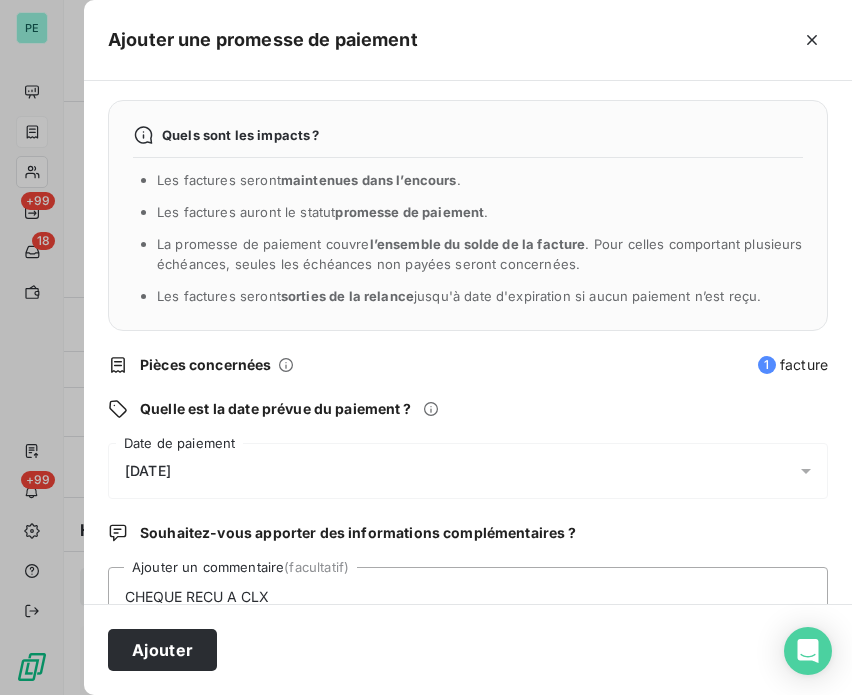 click on "[DATE]" at bounding box center [148, 471] 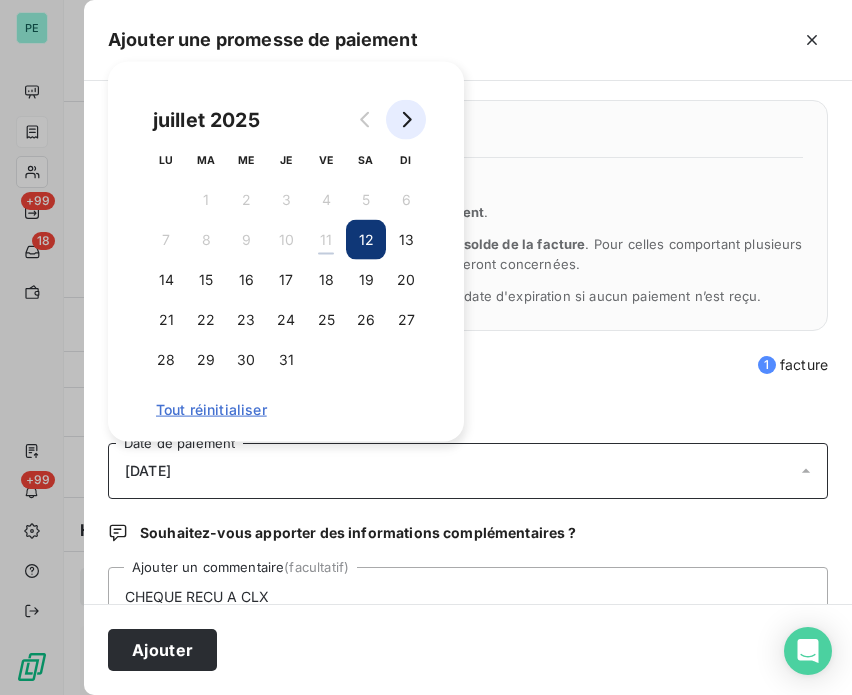 click 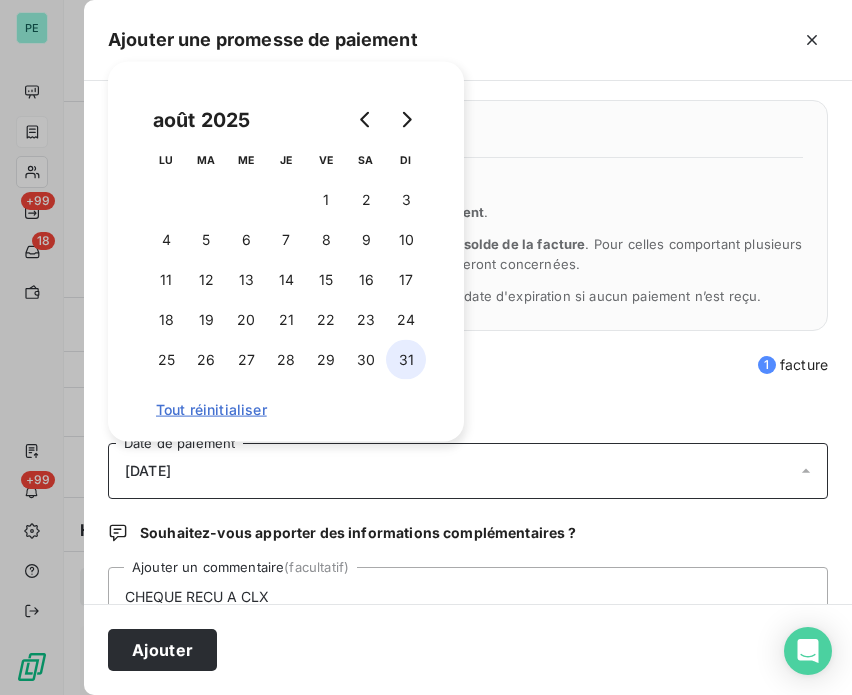click on "31" at bounding box center [406, 360] 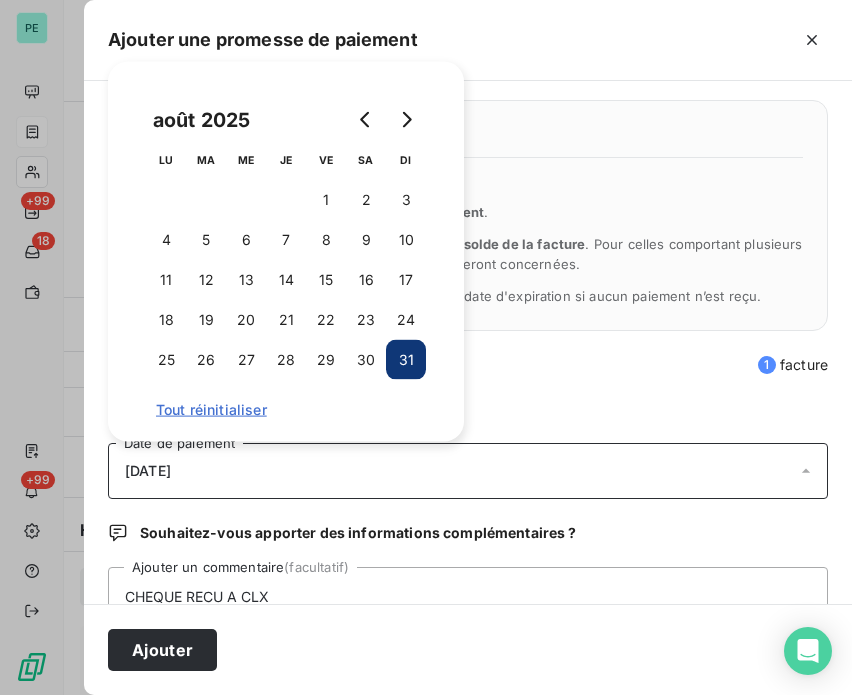 click on "Quelle est la date prévue du paiement ?" at bounding box center [468, 409] 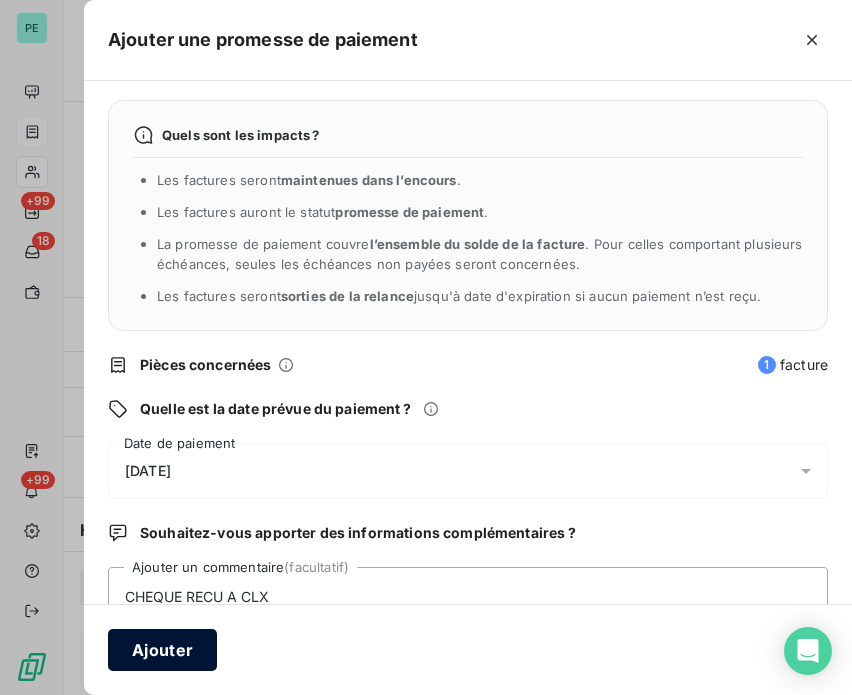 click on "Ajouter" at bounding box center (162, 650) 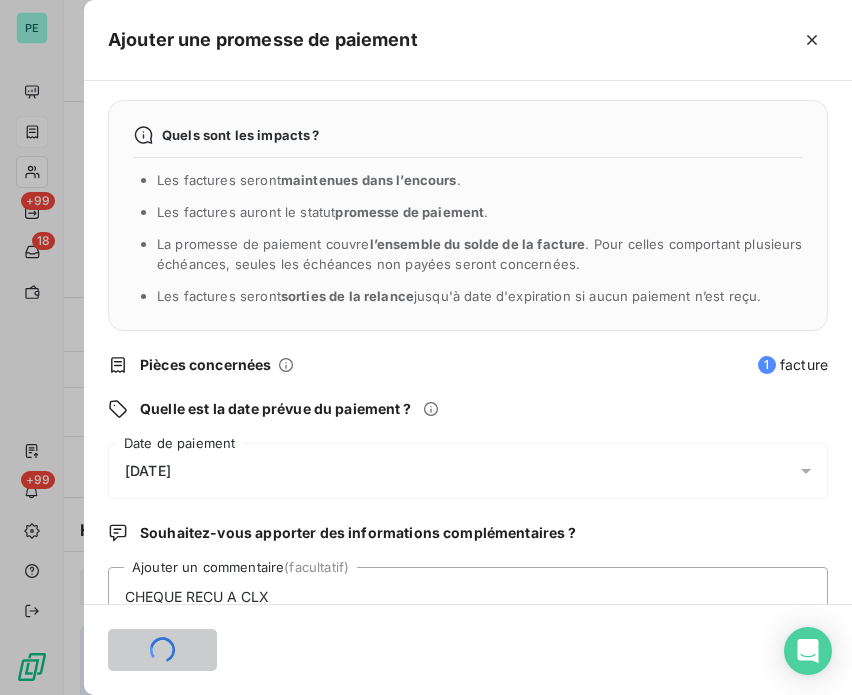 type 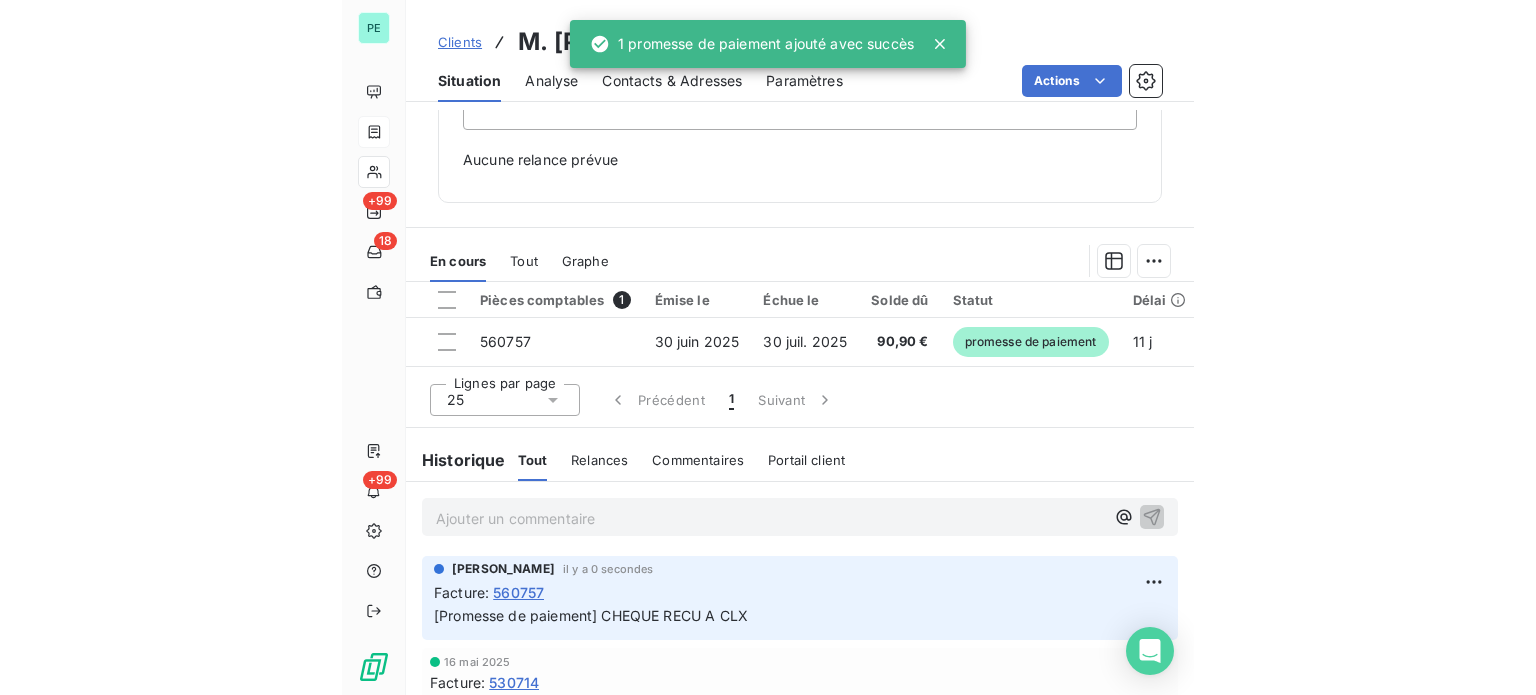 scroll, scrollTop: 260, scrollLeft: 0, axis: vertical 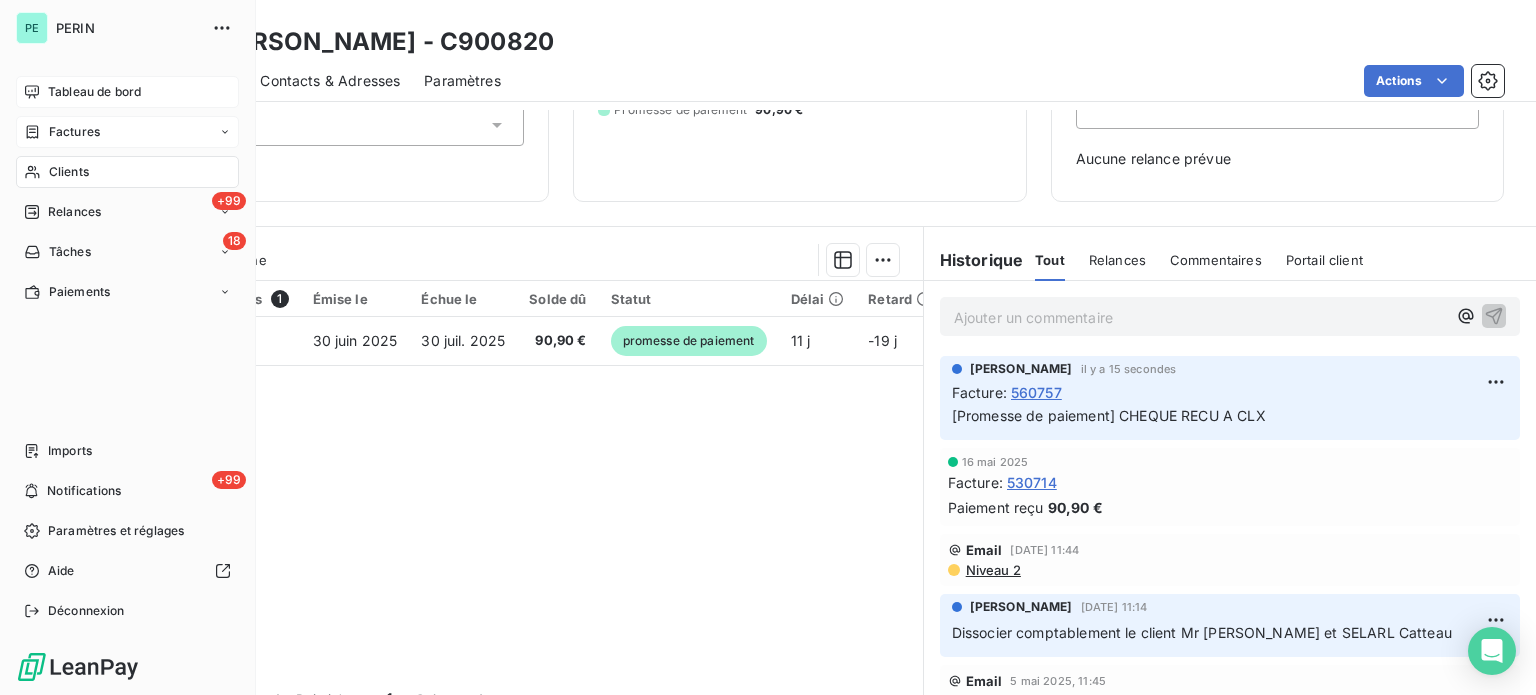 click on "Tableau de bord" at bounding box center (94, 92) 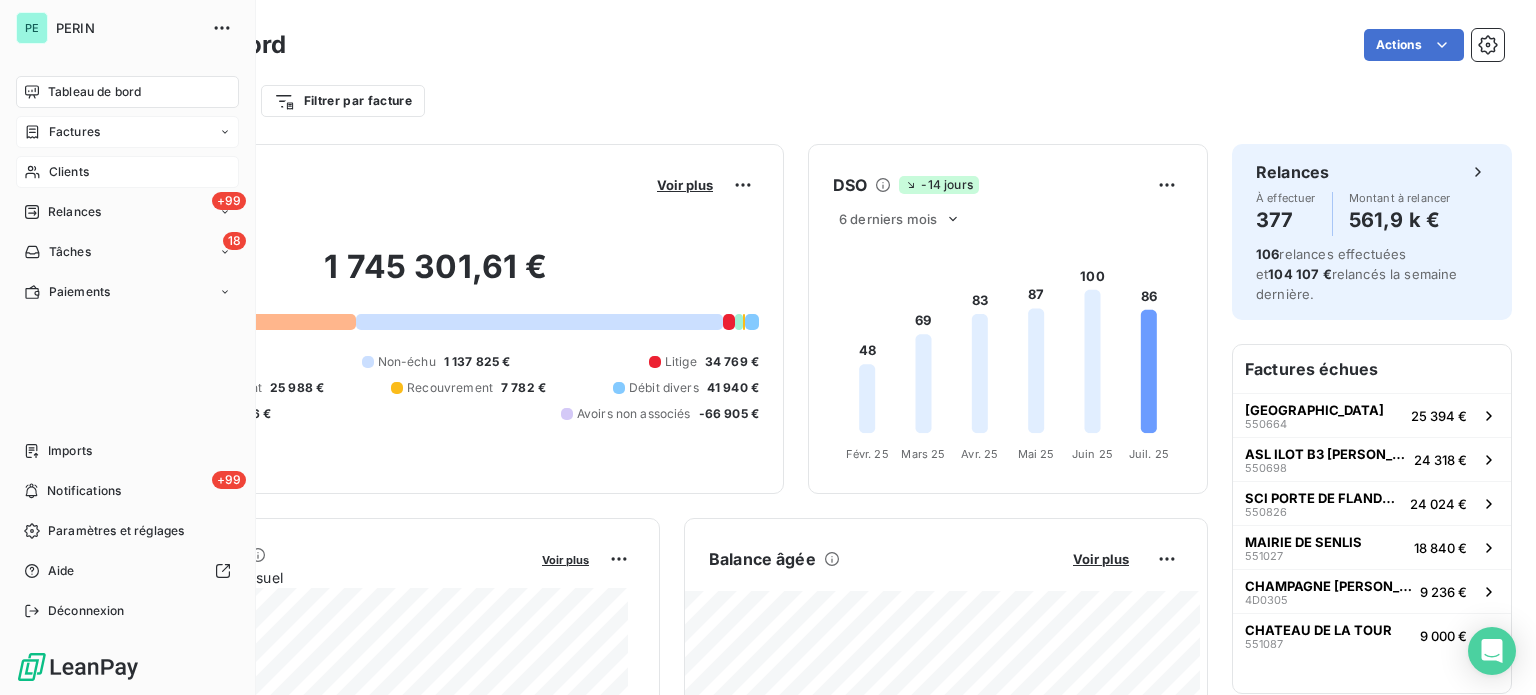 click on "Clients" at bounding box center (69, 172) 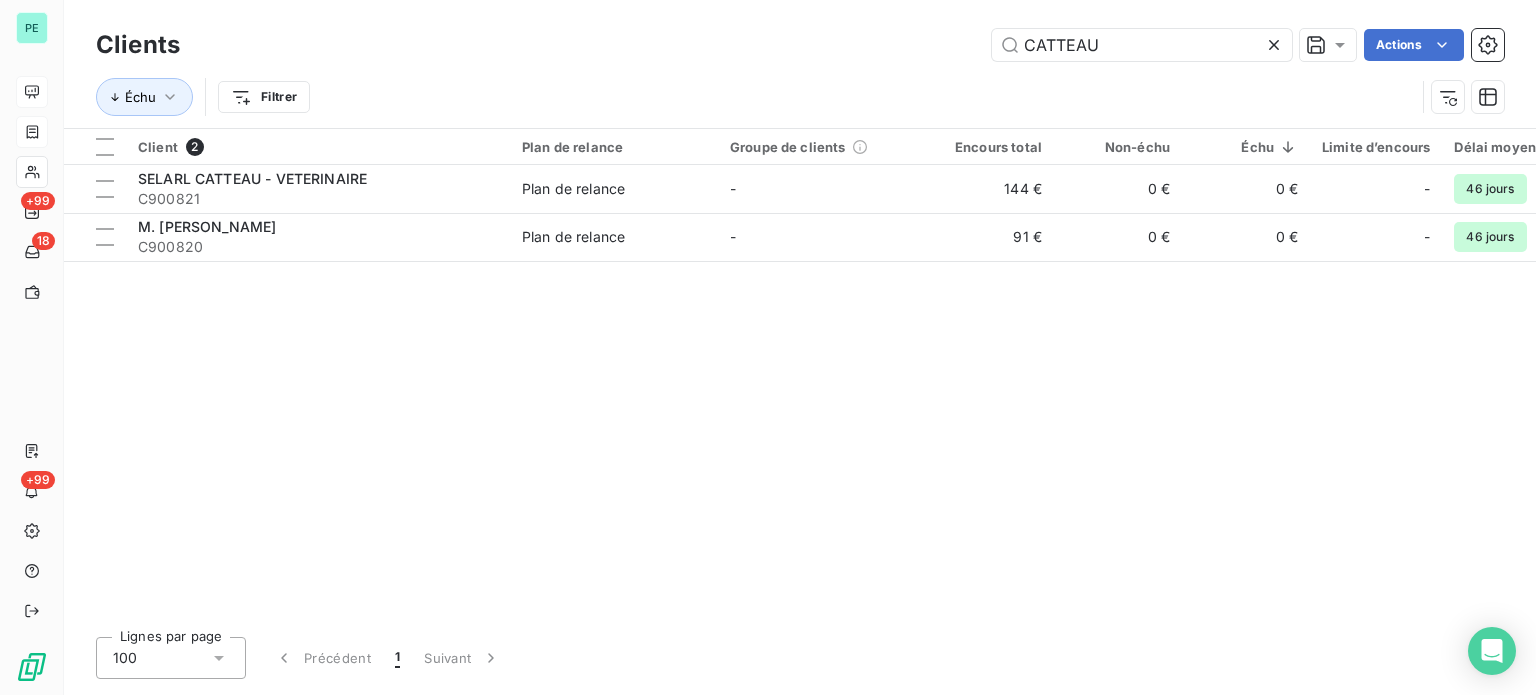 drag, startPoint x: 1148, startPoint y: 39, endPoint x: 816, endPoint y: 39, distance: 332 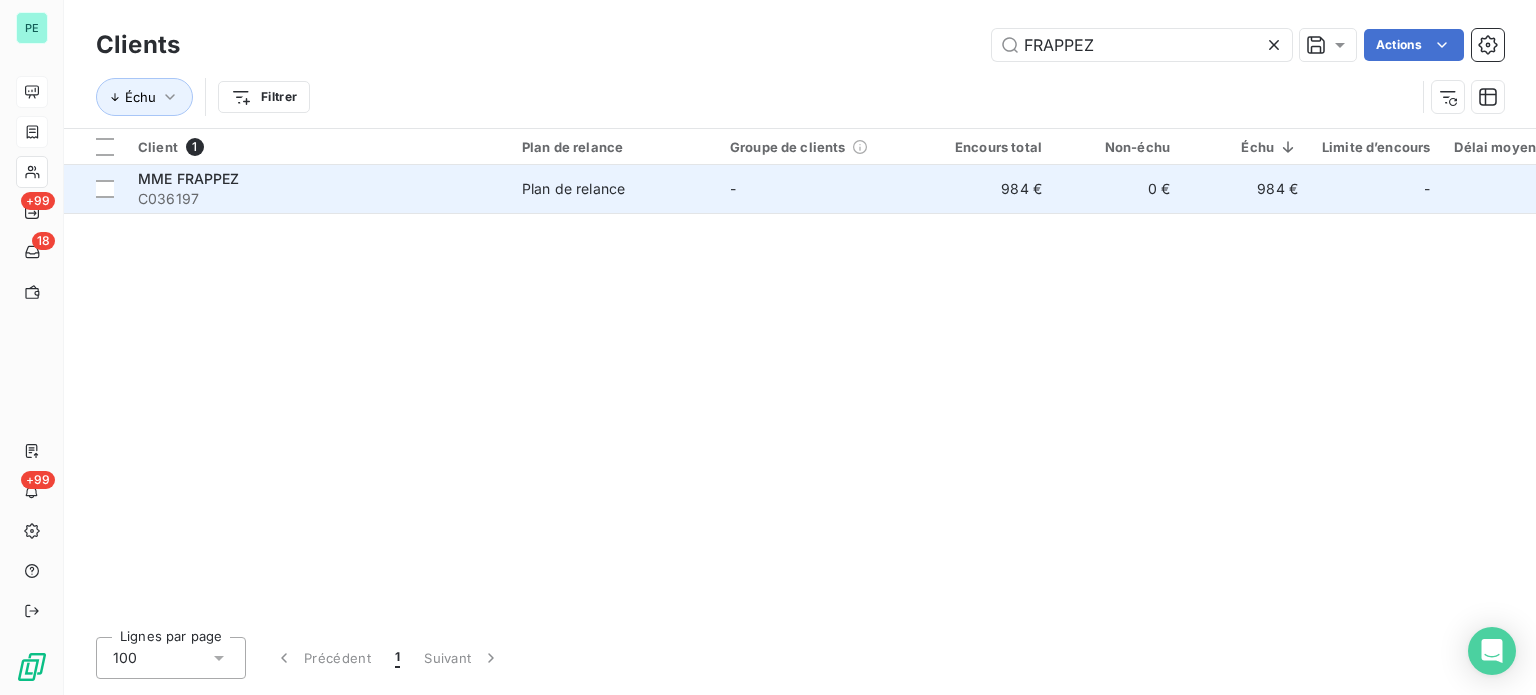 type on "FRAPPEZ" 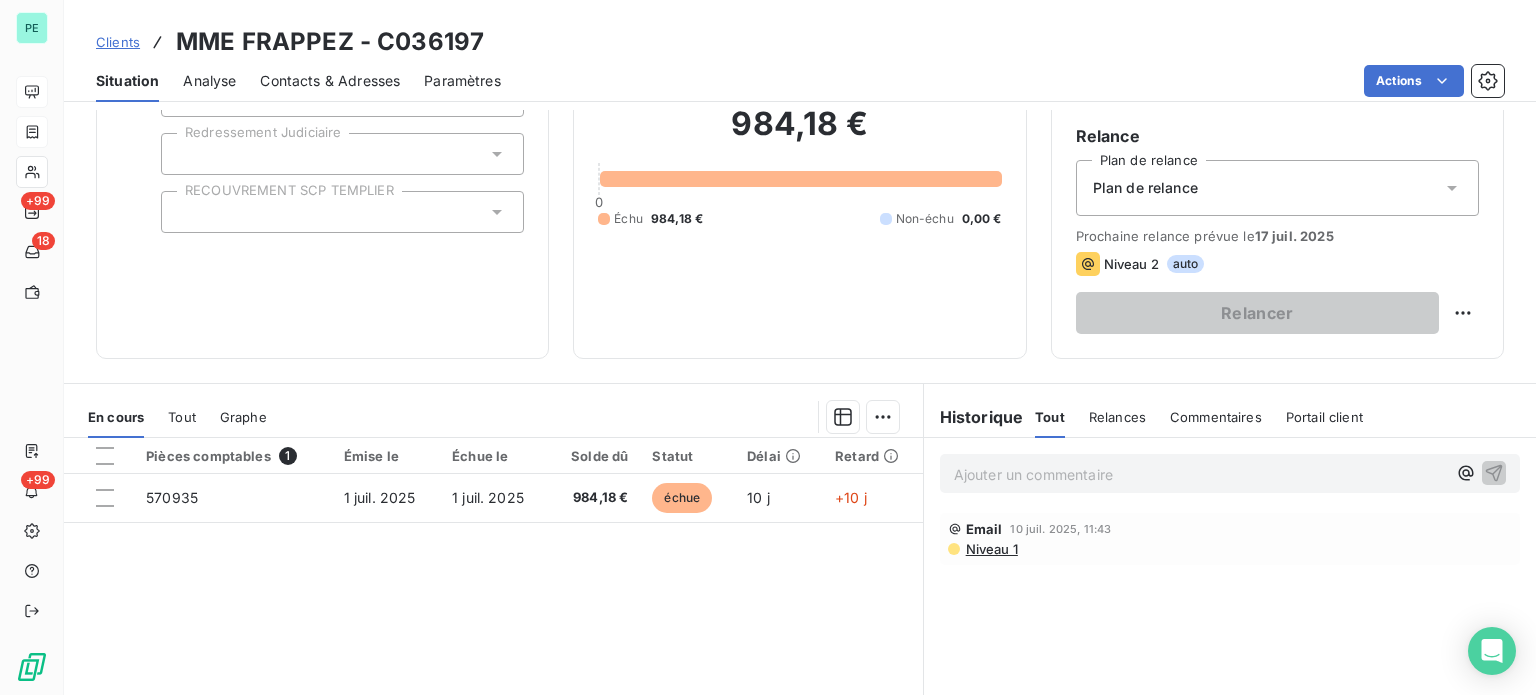 scroll, scrollTop: 200, scrollLeft: 0, axis: vertical 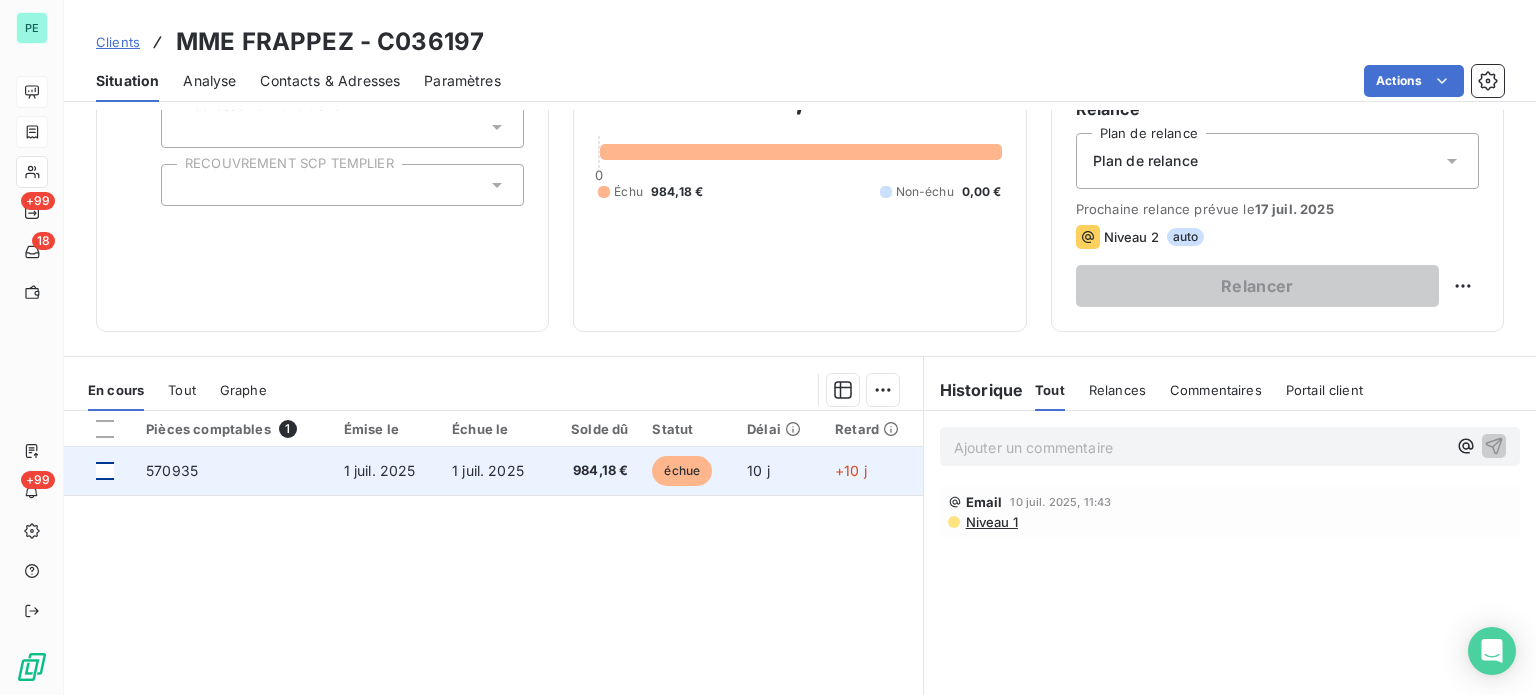 click at bounding box center [105, 471] 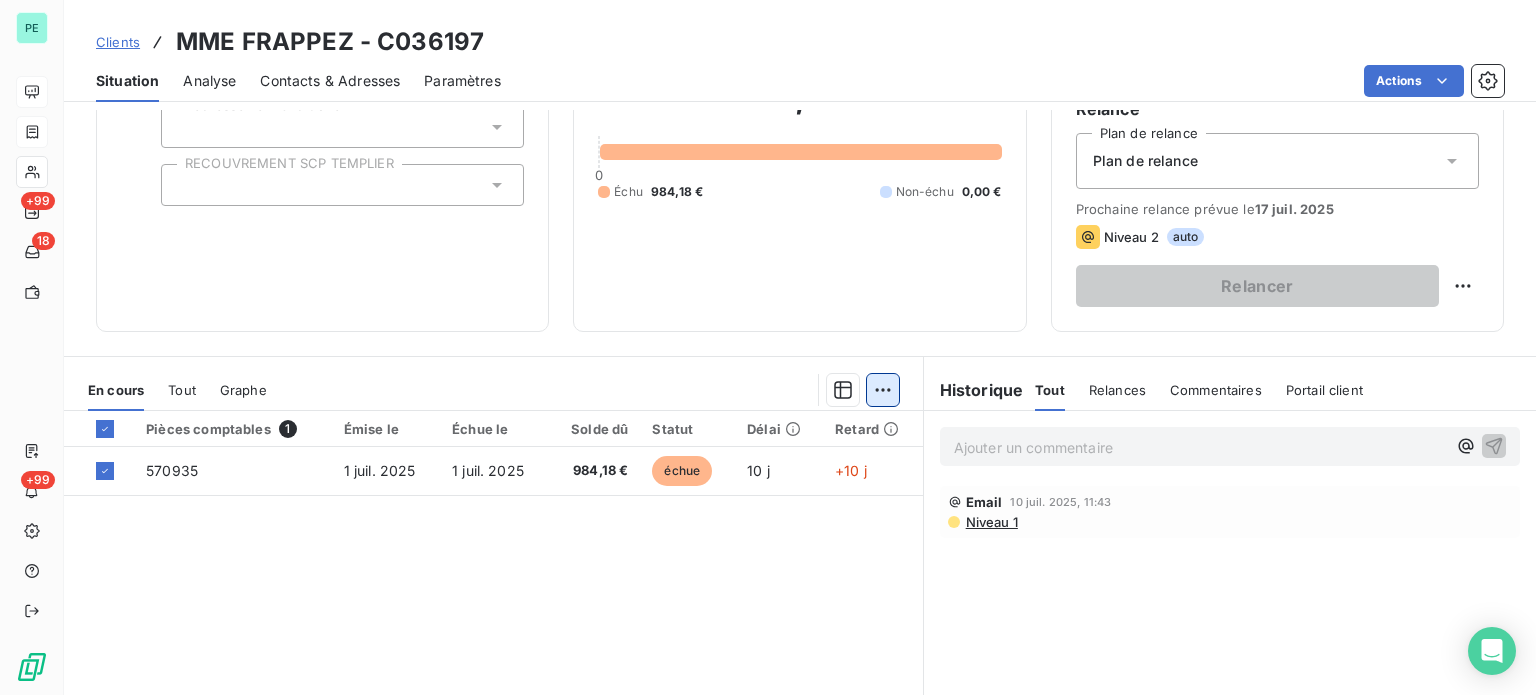 click on "PE +99 18 +99 Clients MME FRAPPEZ - C036197 Situation Analyse Contacts & Adresses Paramètres Actions Informations client Propriétés Client liquidation judiciaire Redressement Judiciaire RECOUVREMENT SCP TEMPLIER Encours client   984,18 € 0 Échu 984,18 € Non-échu 0,00 €     Limite d’encours Ajouter une limite d’encours autorisé Gestion du risque Surveiller ce client en intégrant votre outil de gestion des risques client. Relance Plan de relance Plan de relance Prochaine relance prévue le  [DATE] Niveau 2 auto Relancer En cours Tout Graphe Pièces comptables 1 Émise le Échue le Solde dû Statut Délai   Retard   570935 [DATE] [DATE] 984,18 € échue 10 j +10 j Lignes par page 25 Précédent 1 Suivant Historique Tout Relances Commentaires Portail client Tout Relances Commentaires Portail client Ajouter un commentaire ﻿ Email [DATE] 11:43 Niveau 1" at bounding box center (768, 347) 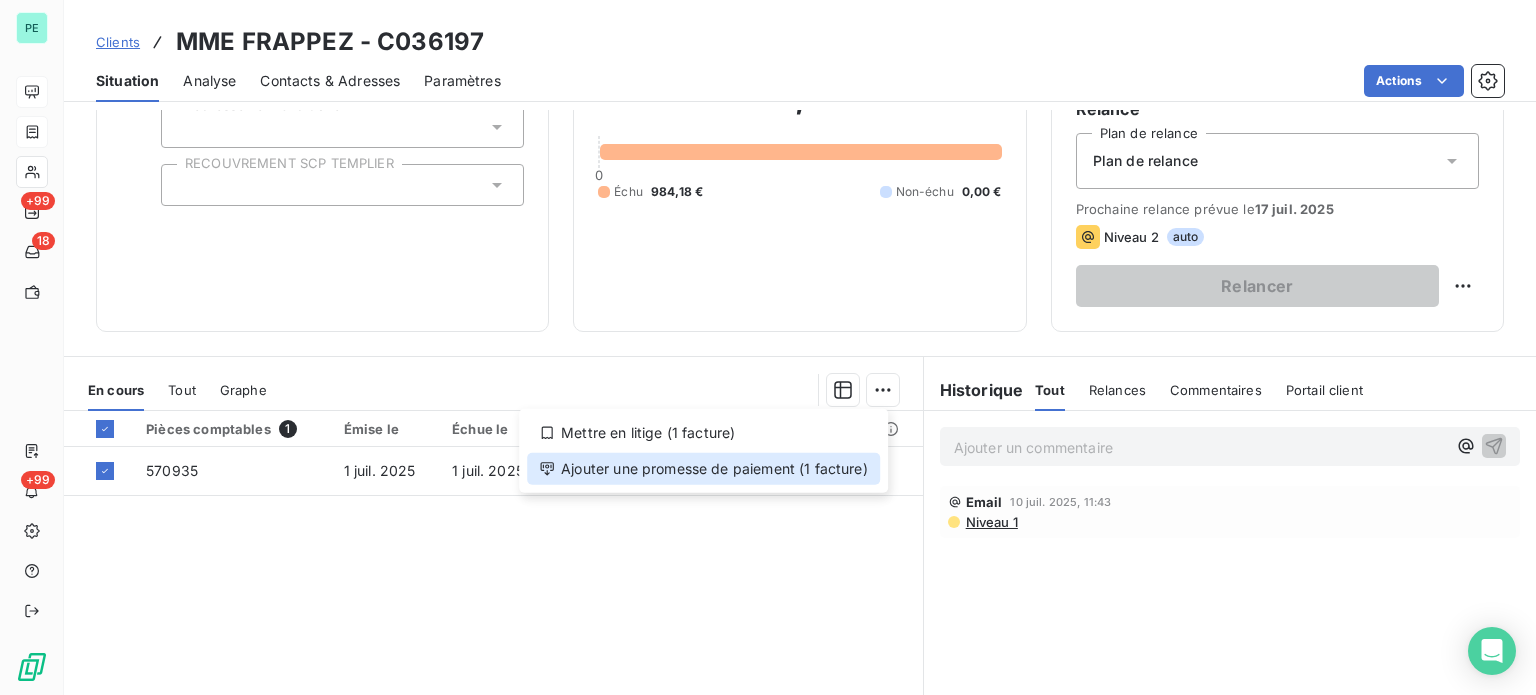 click on "Ajouter une promesse de paiement (1 facture)" at bounding box center [703, 469] 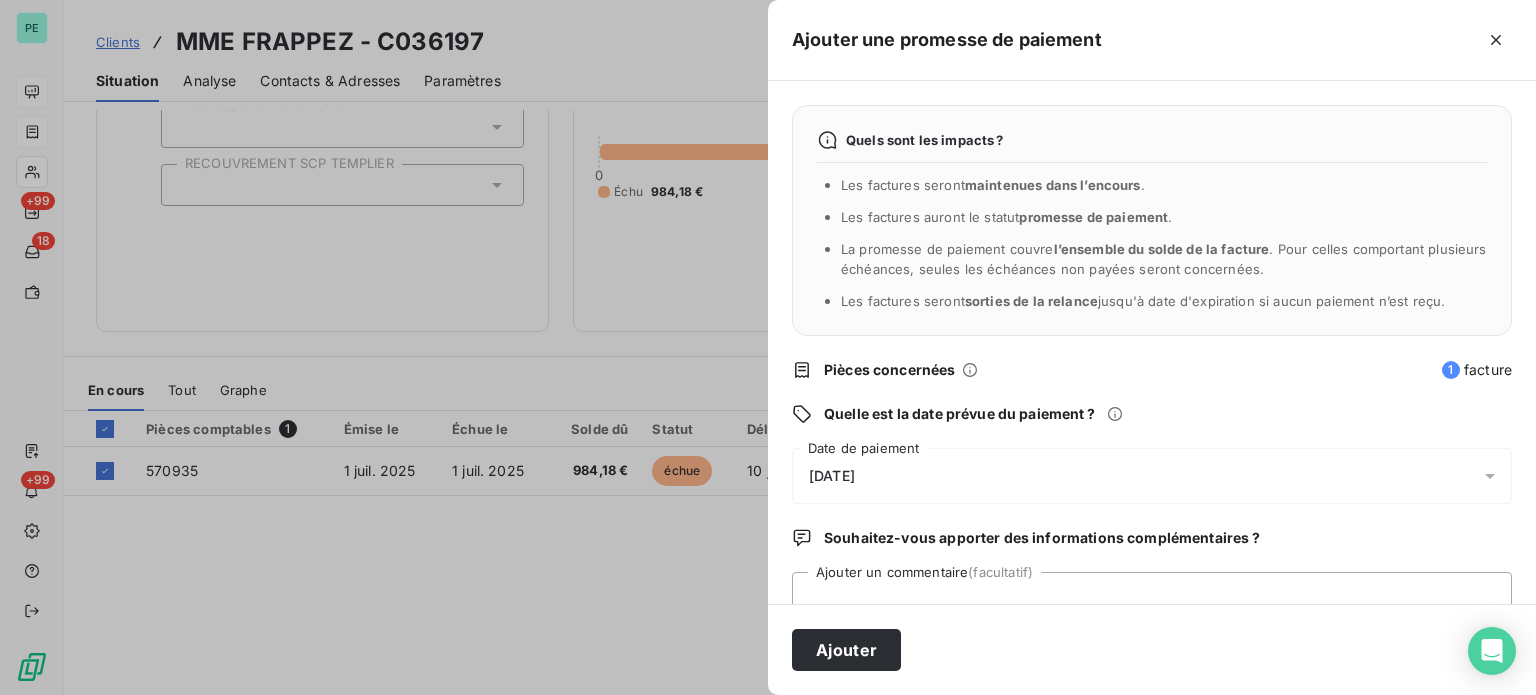 click on "[DATE]" at bounding box center (832, 476) 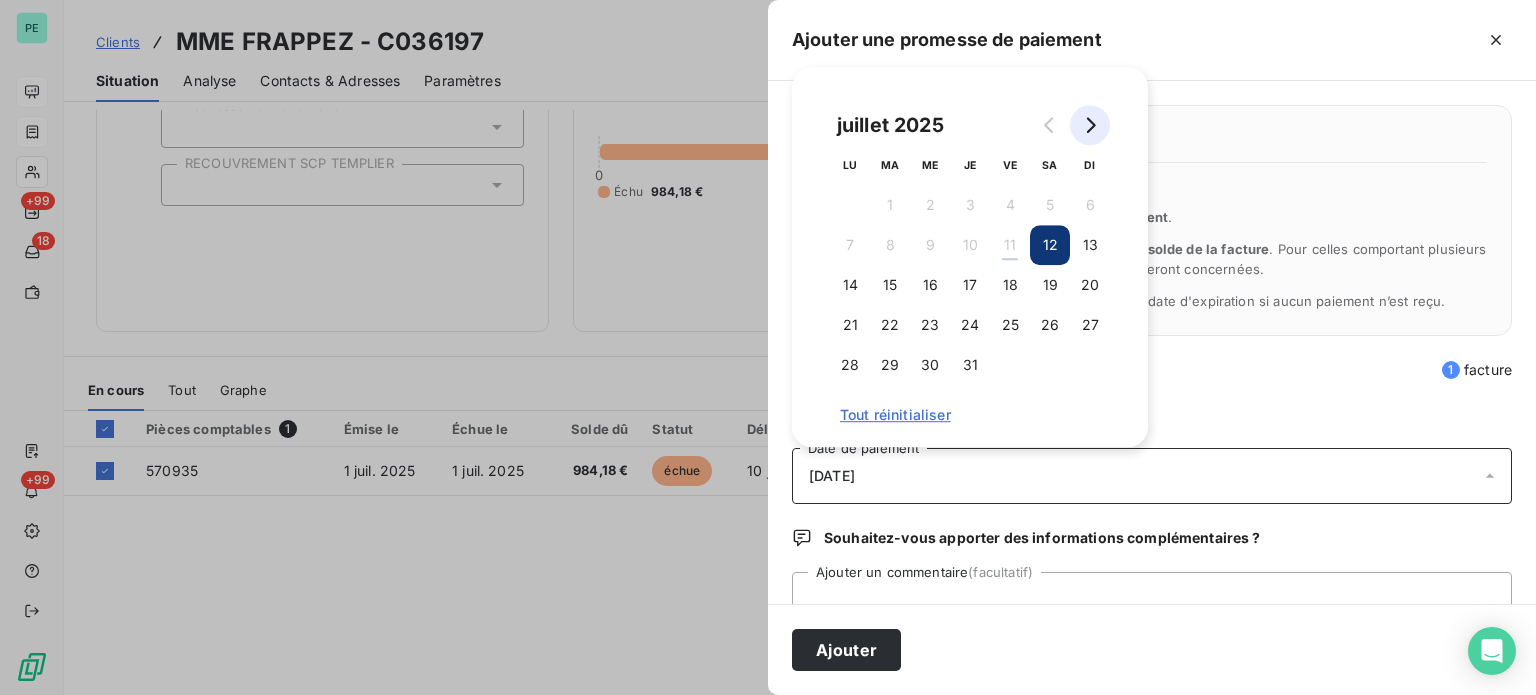click 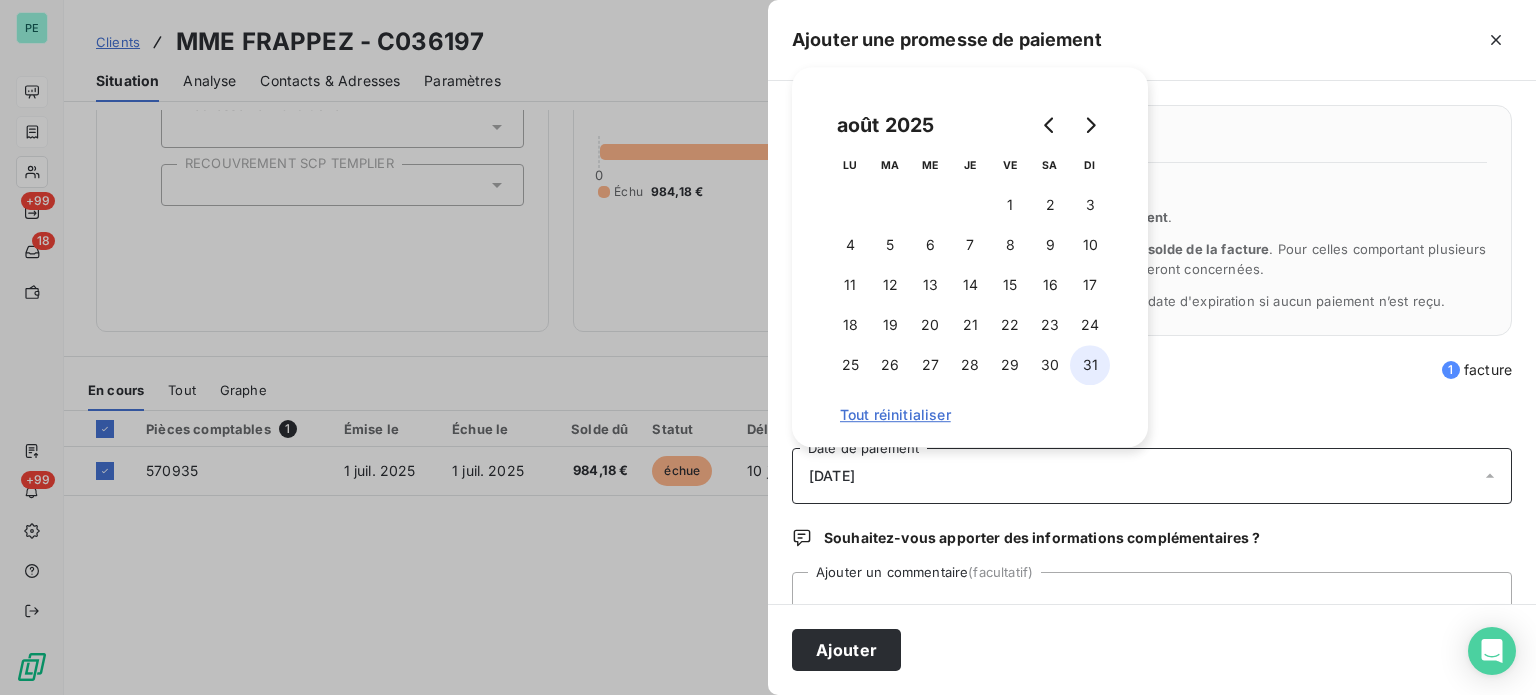 click on "31" at bounding box center [1090, 365] 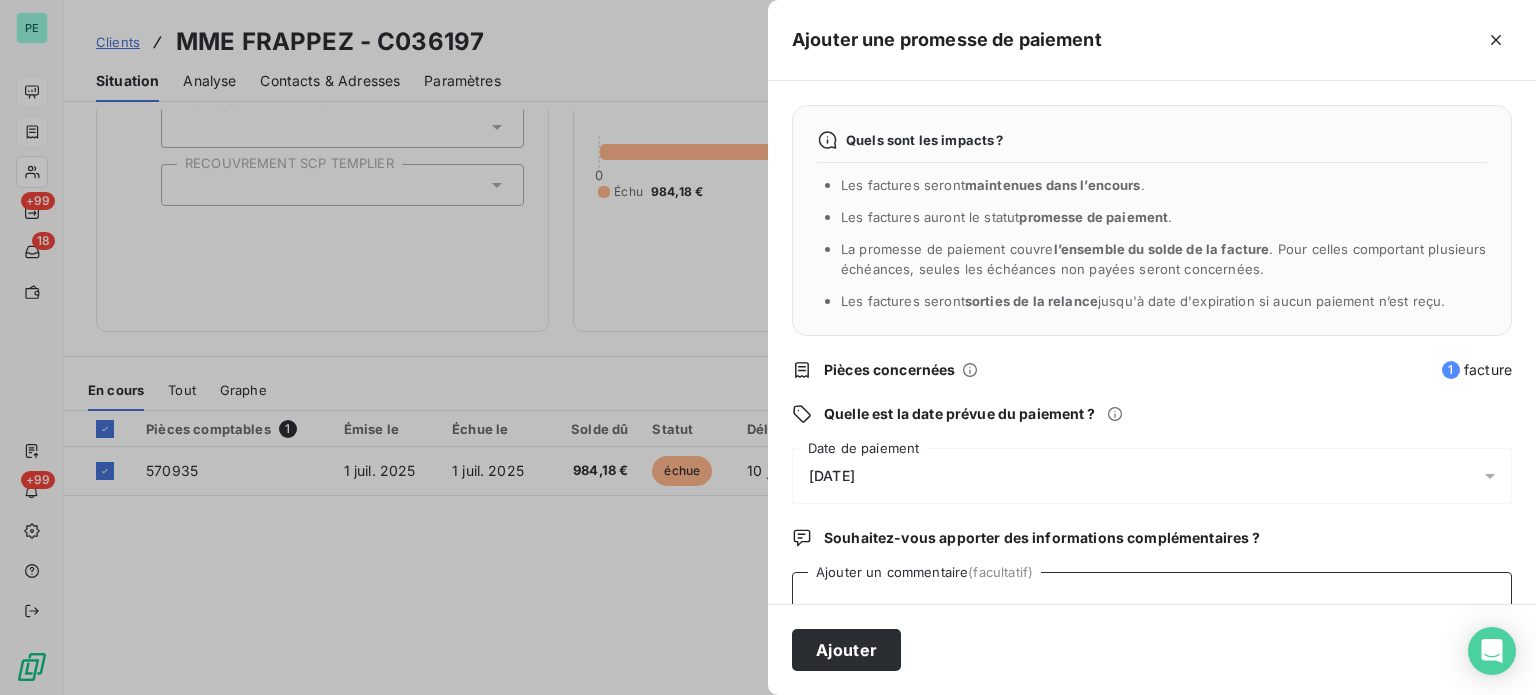 click on "Ajouter un commentaire  (facultatif)" at bounding box center (1152, 610) 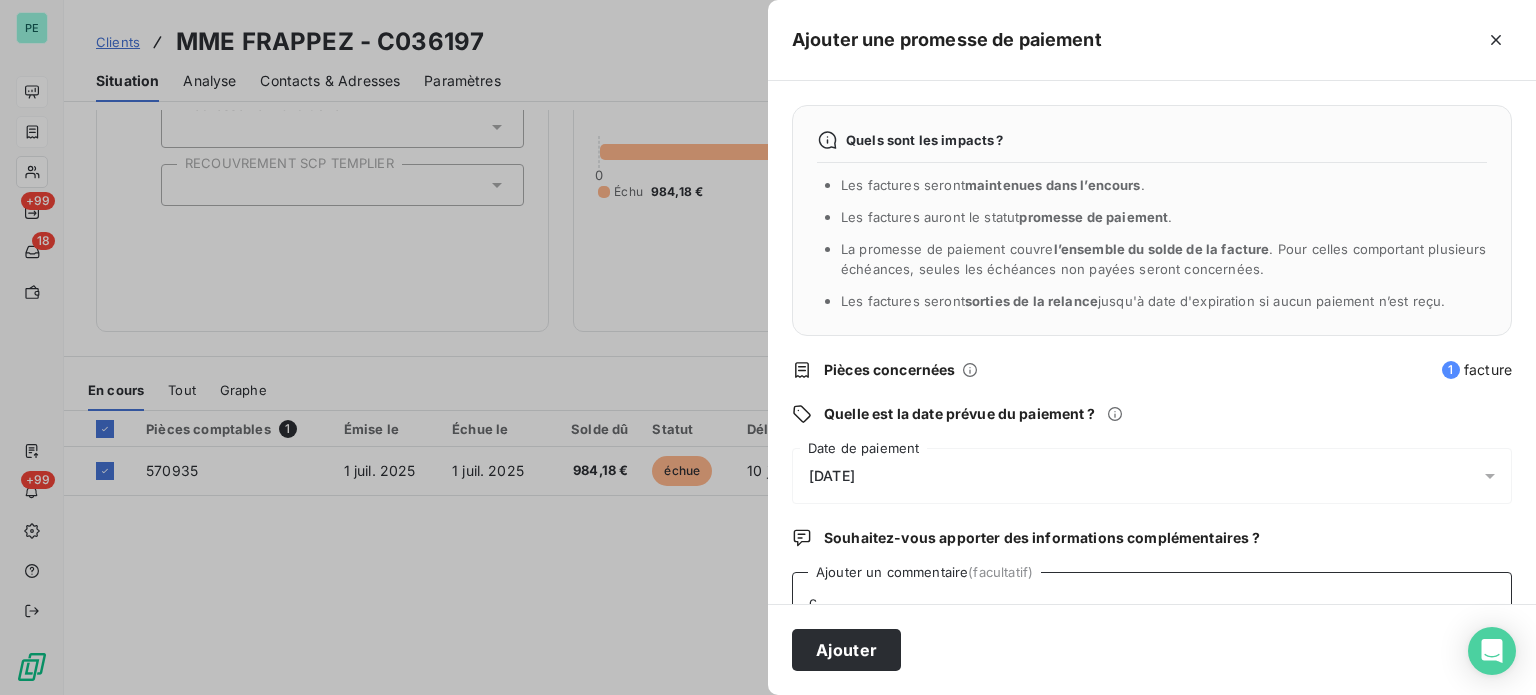 scroll, scrollTop: 5, scrollLeft: 0, axis: vertical 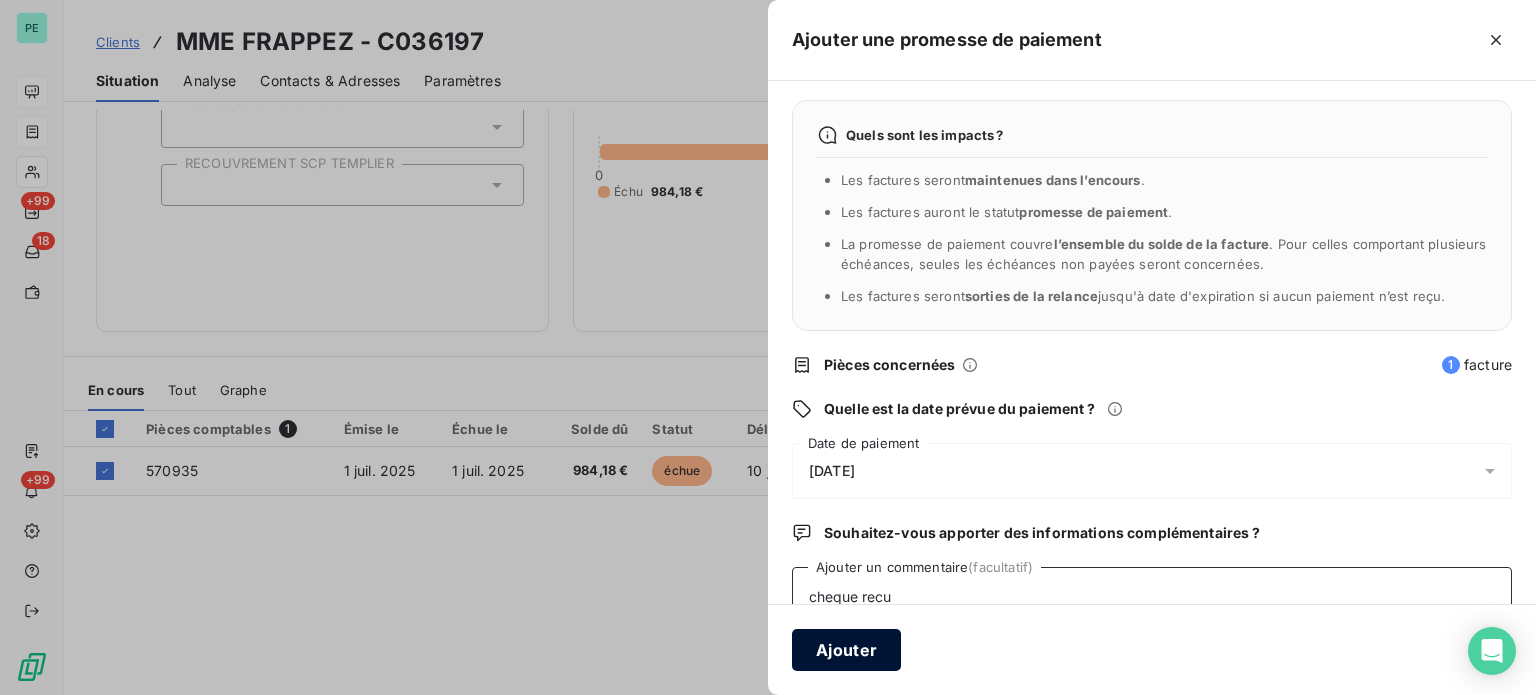 type on "cheque recu" 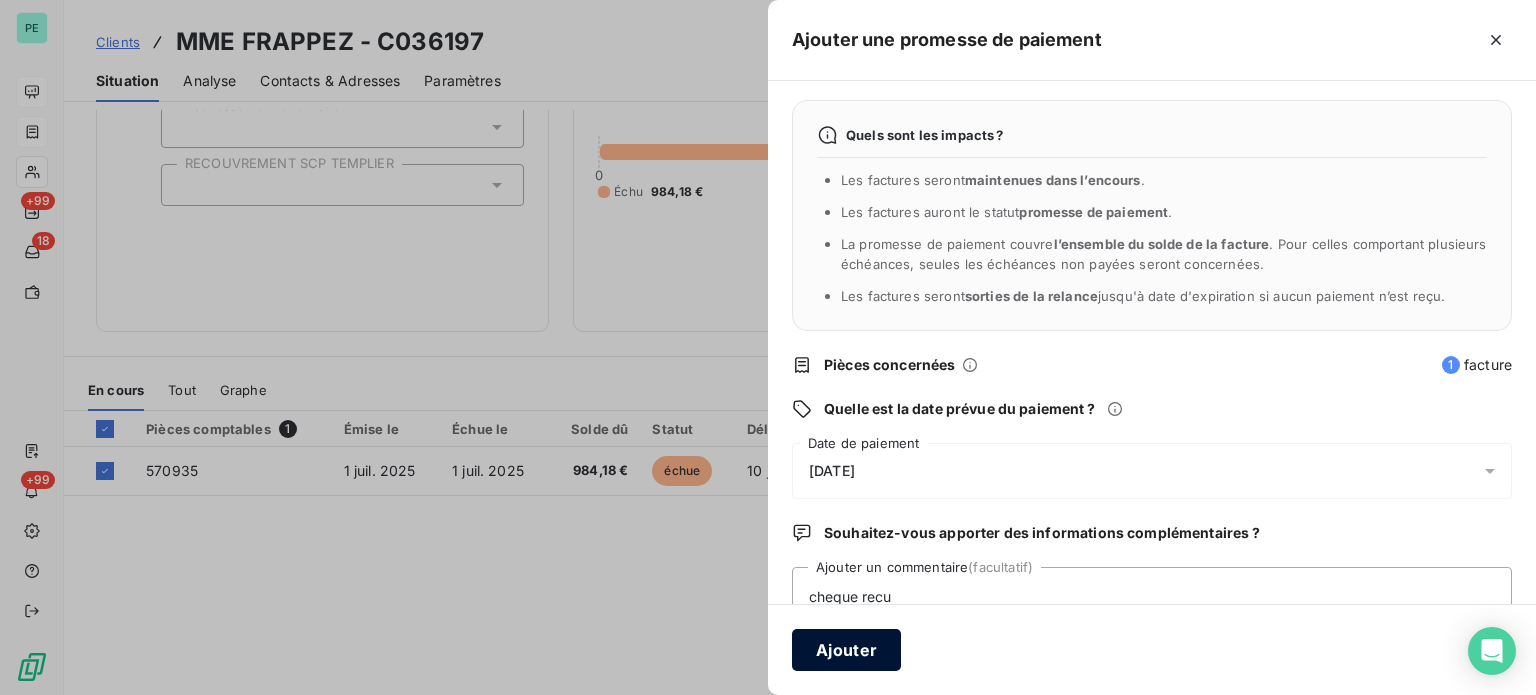 click on "Ajouter" at bounding box center [846, 650] 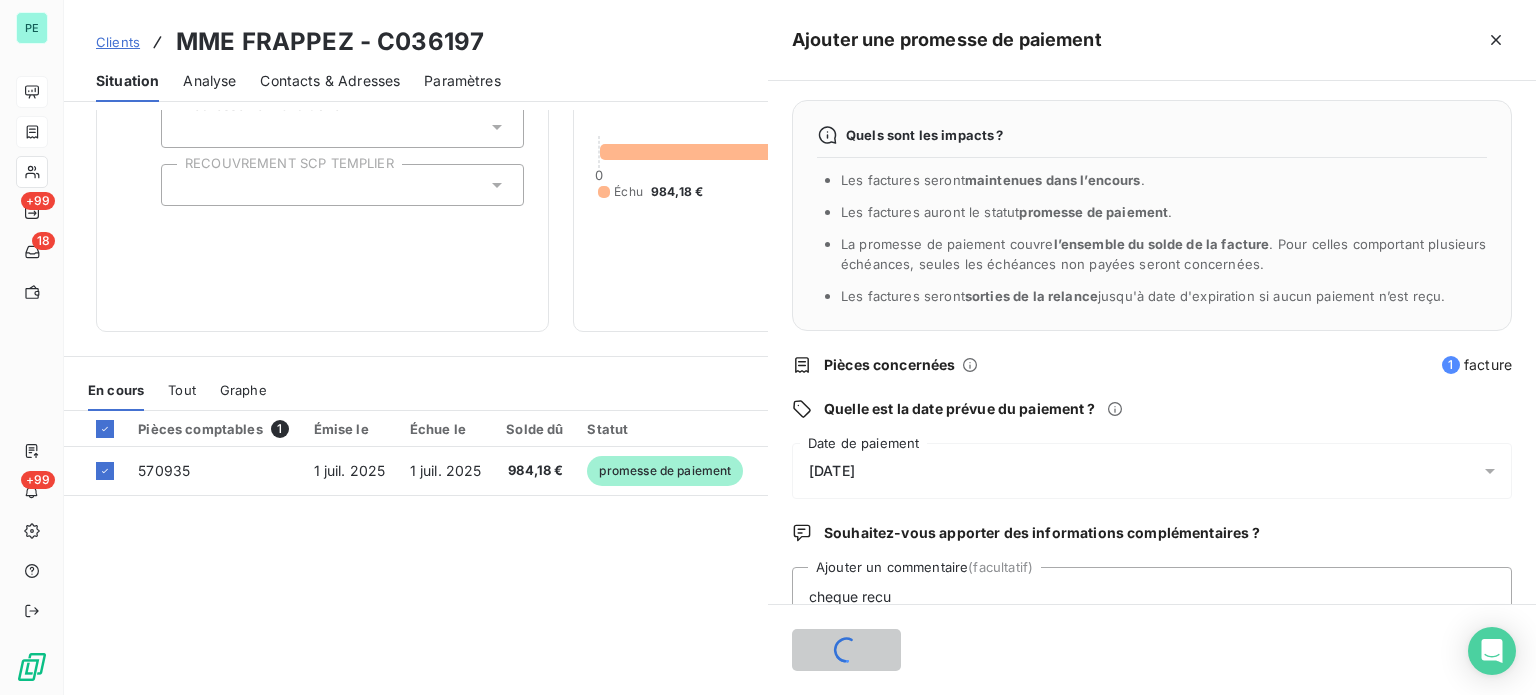 type 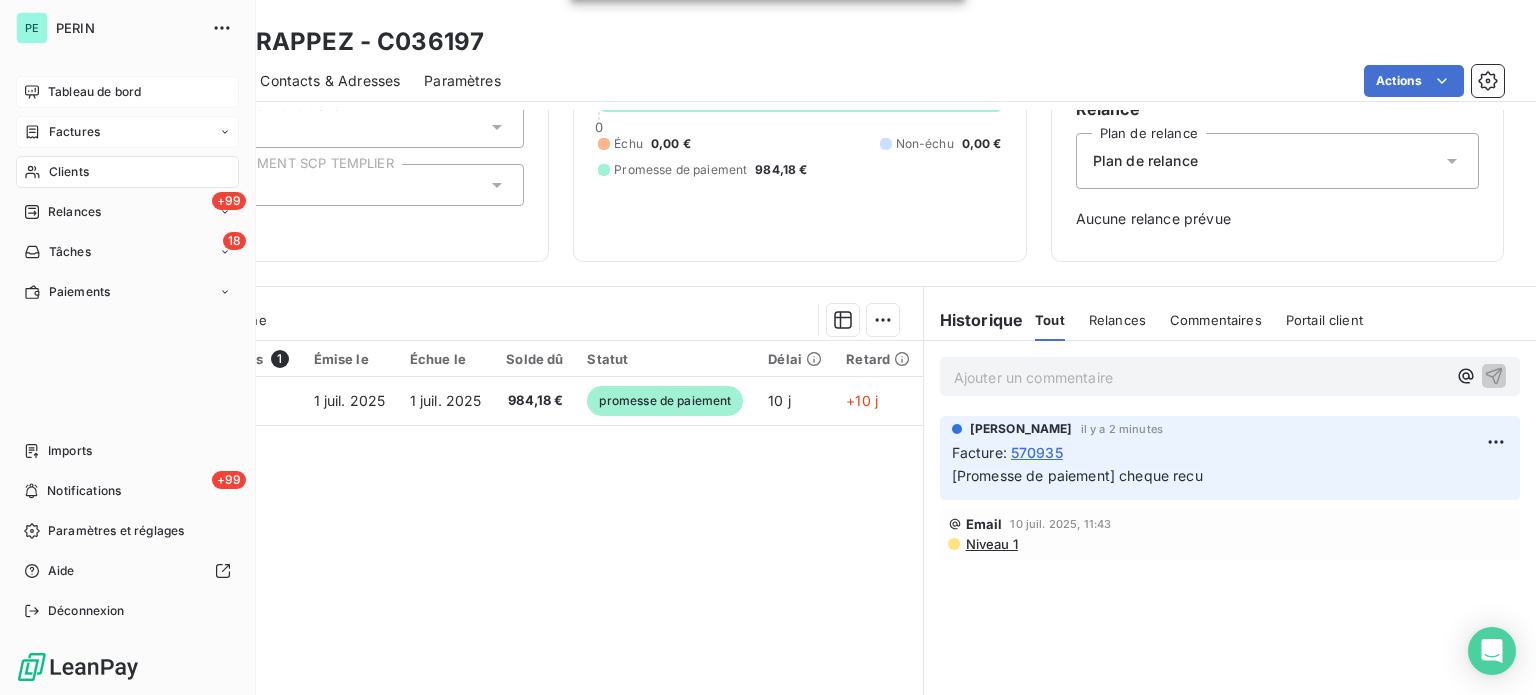 click on "Tableau de bord" at bounding box center [127, 92] 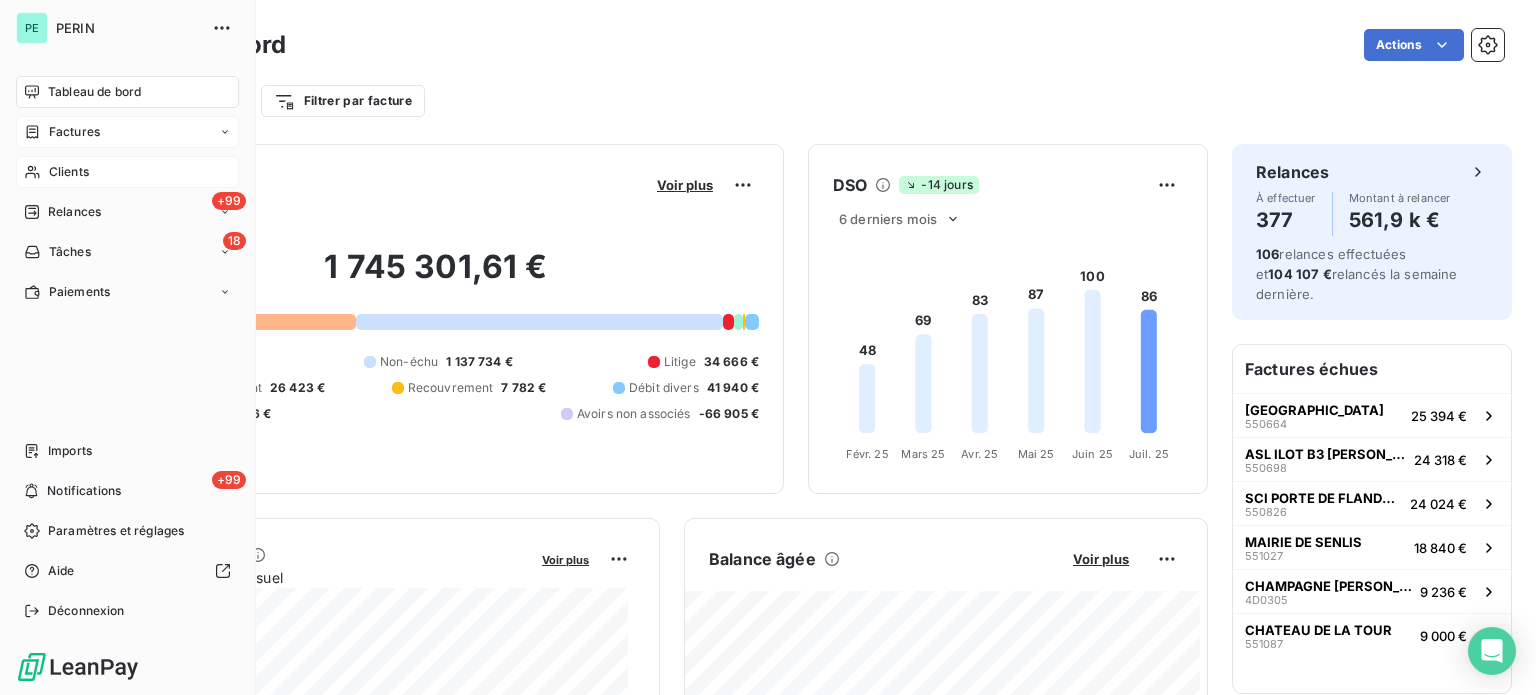 drag, startPoint x: 67, startPoint y: 160, endPoint x: 130, endPoint y: 160, distance: 63 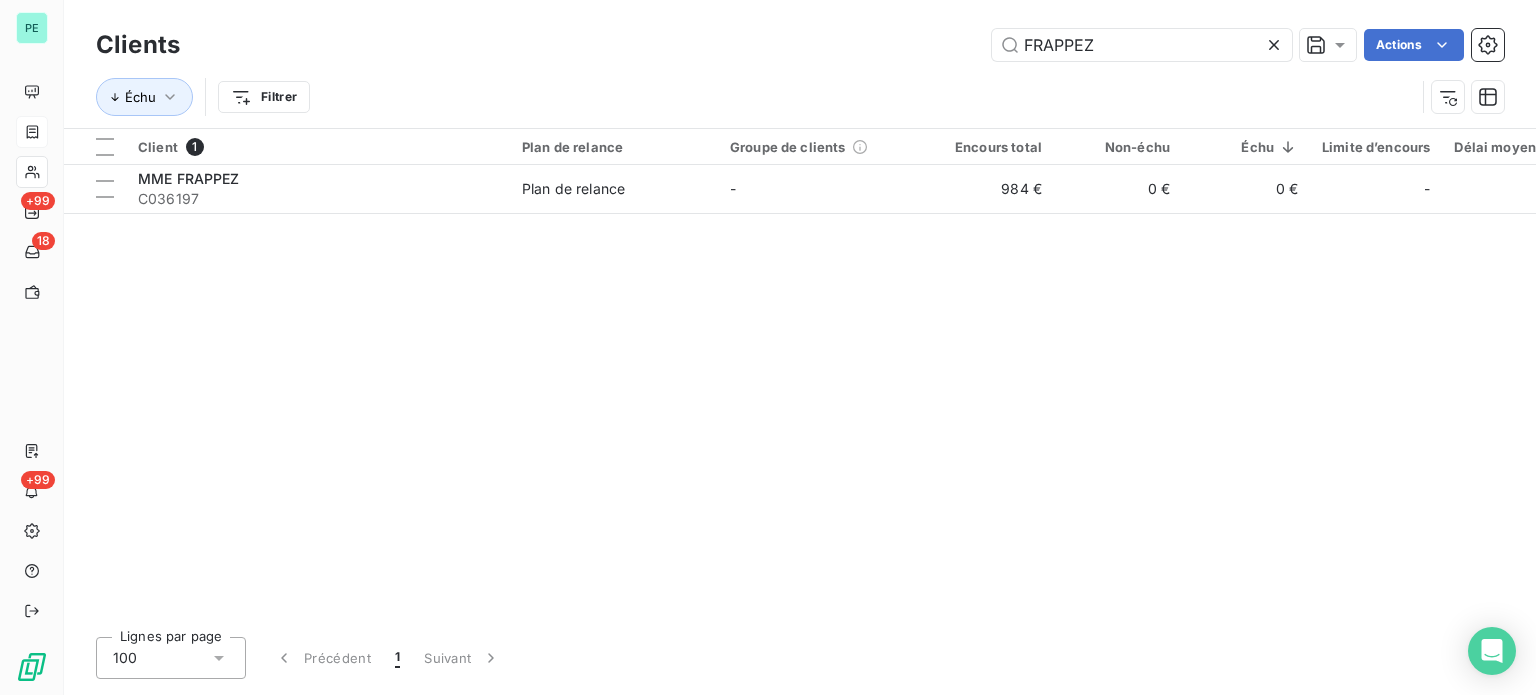 drag, startPoint x: 1030, startPoint y: 35, endPoint x: 913, endPoint y: 14, distance: 118.869675 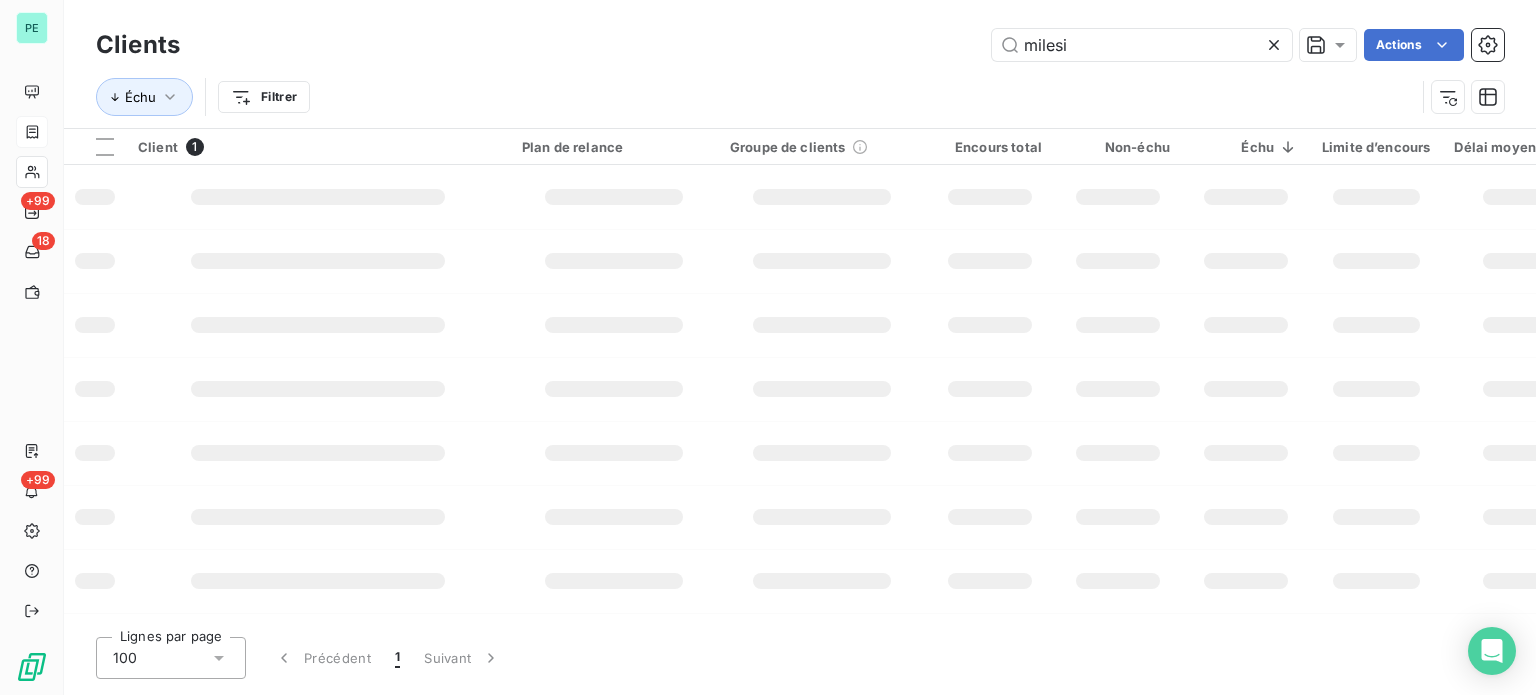 type on "milesi" 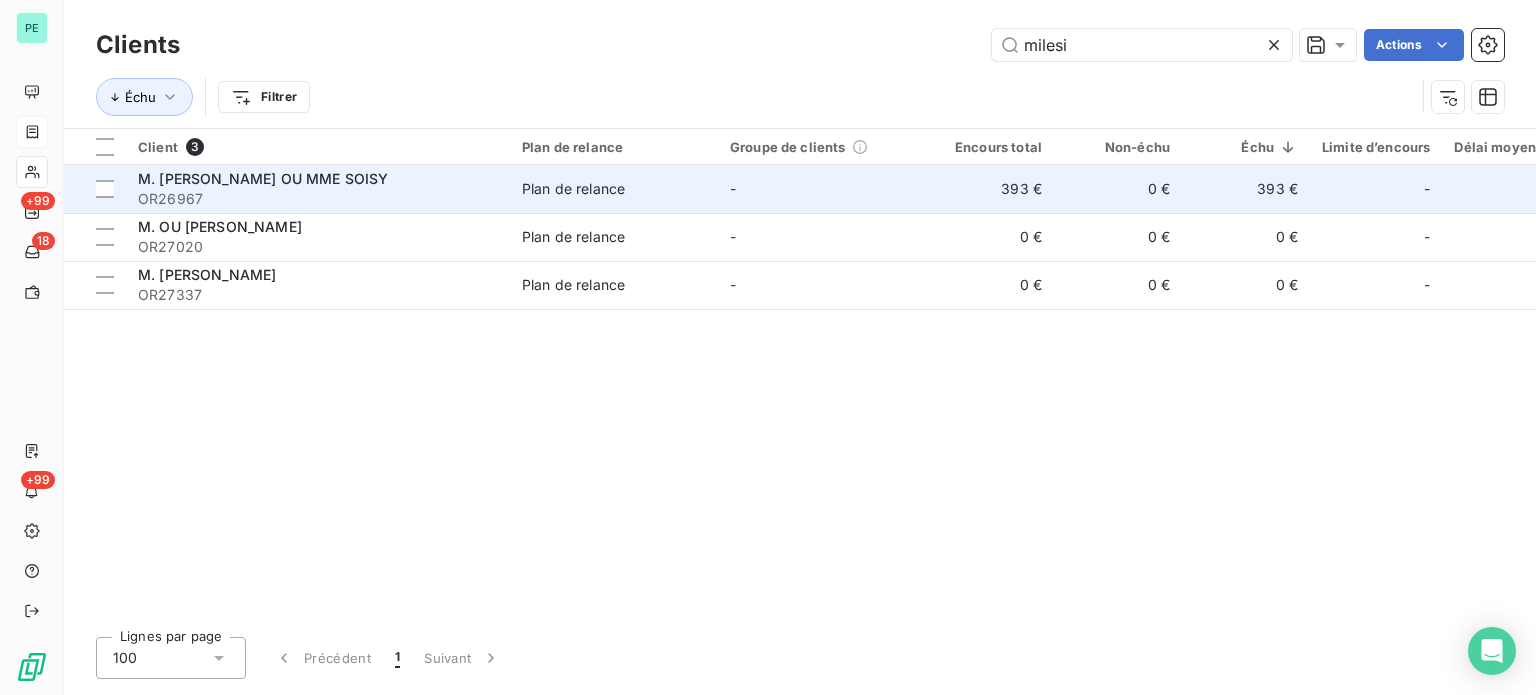 click on "-" at bounding box center [822, 189] 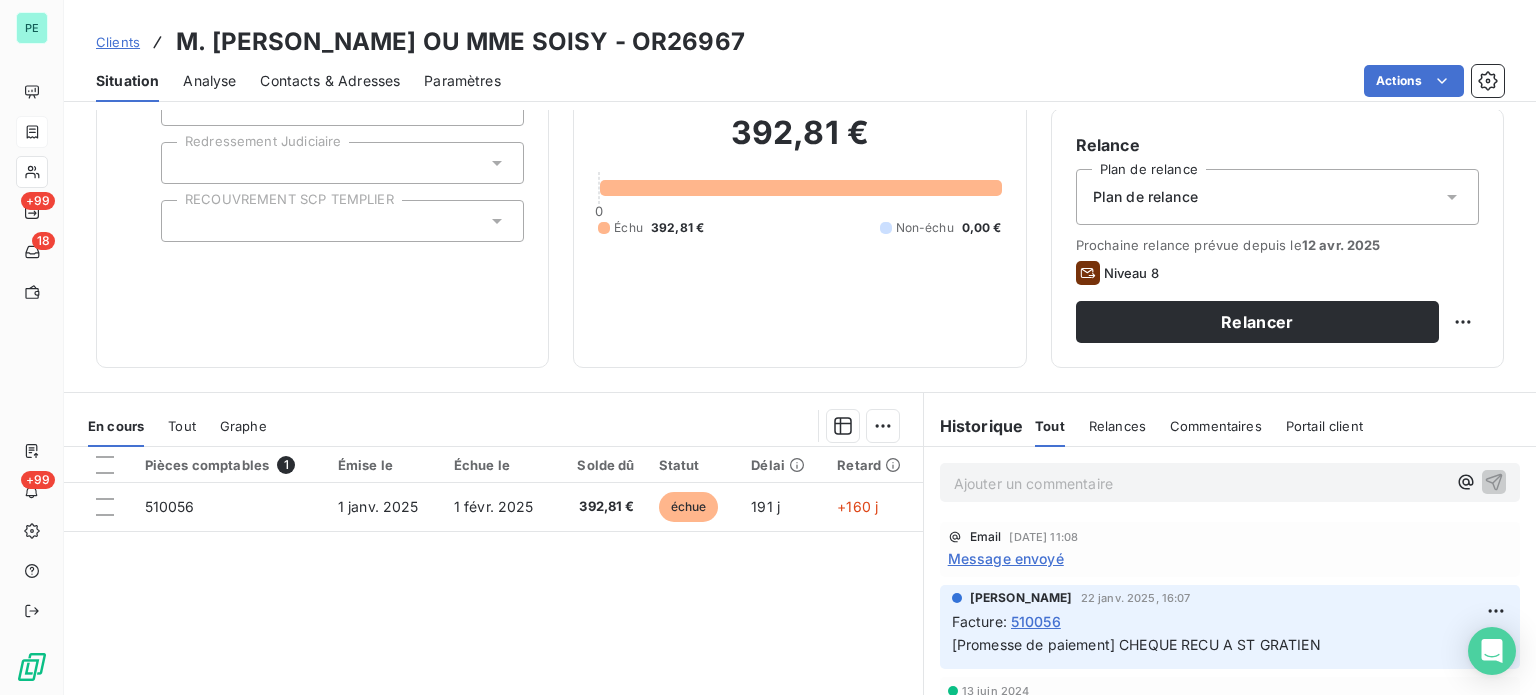 scroll, scrollTop: 200, scrollLeft: 0, axis: vertical 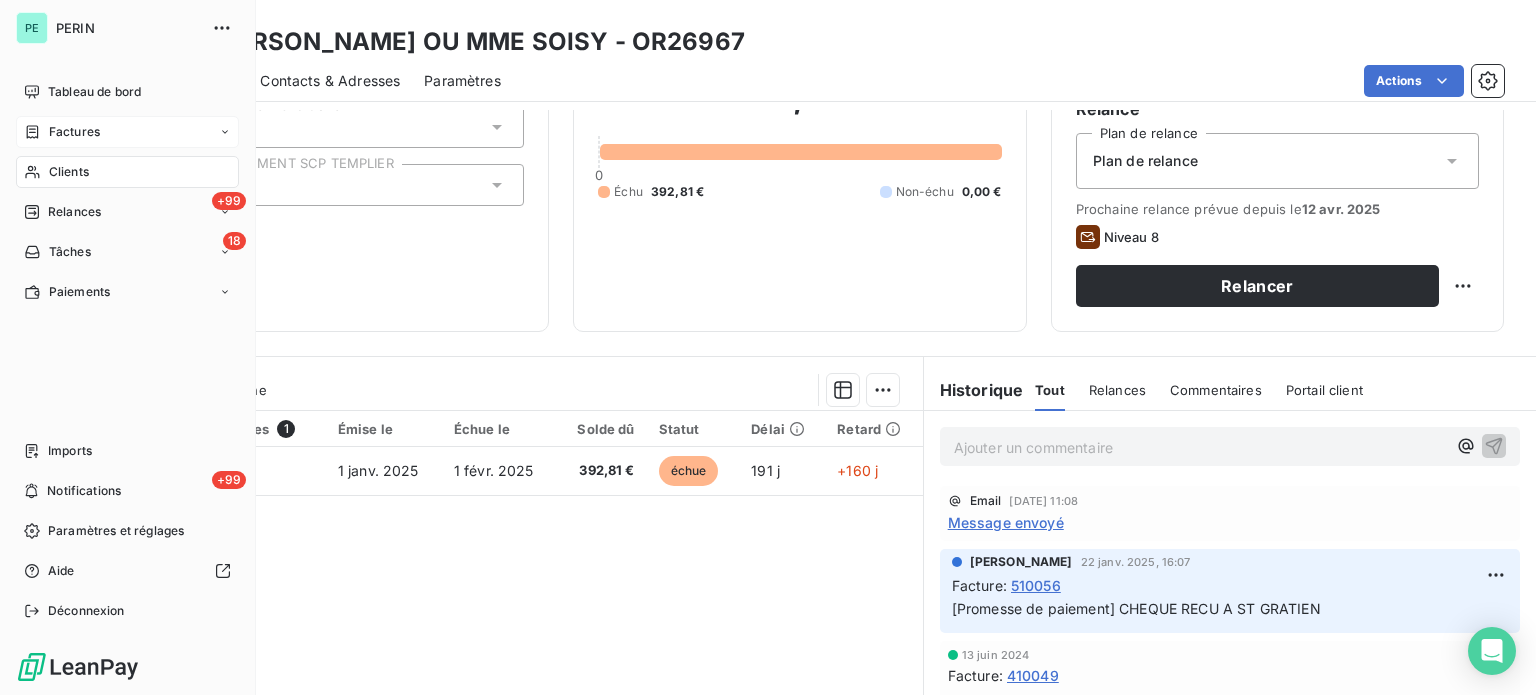 click on "Clients" at bounding box center [69, 172] 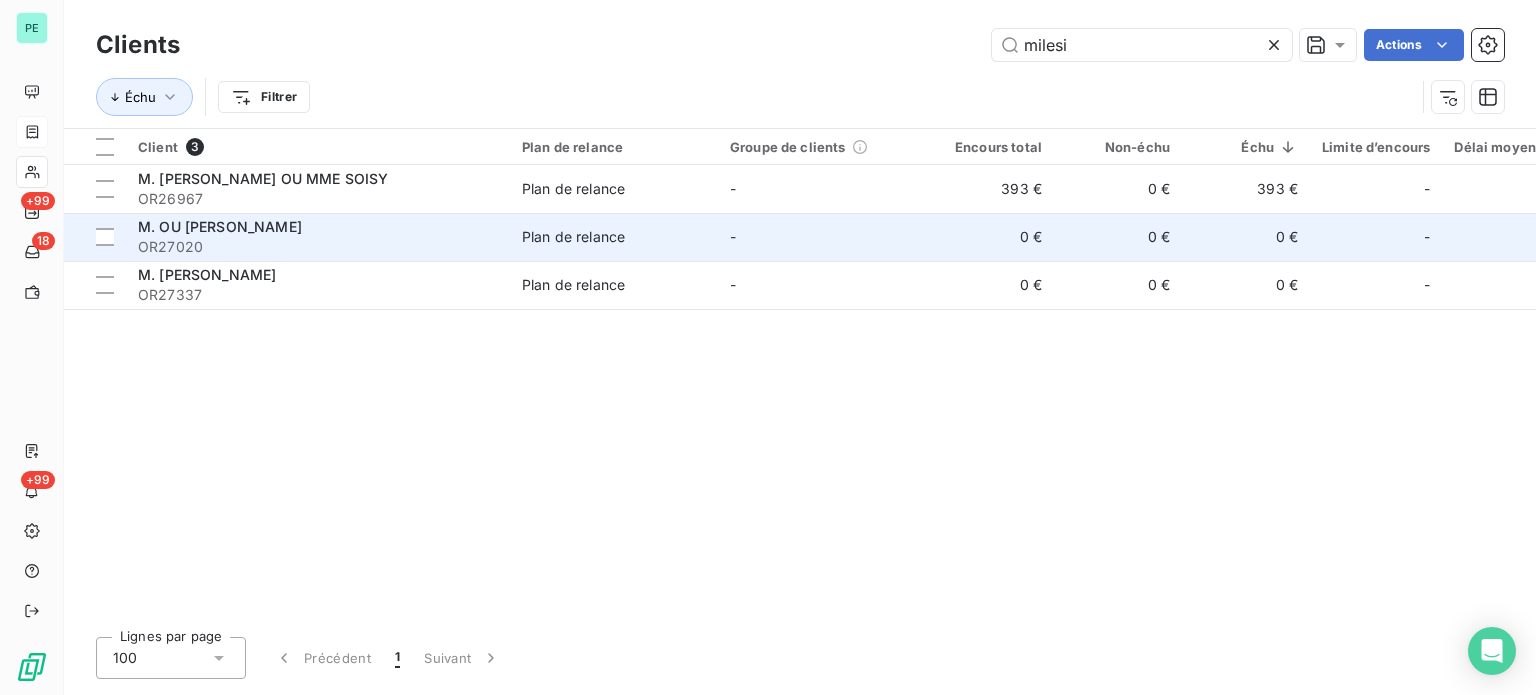 click on "-" at bounding box center [822, 237] 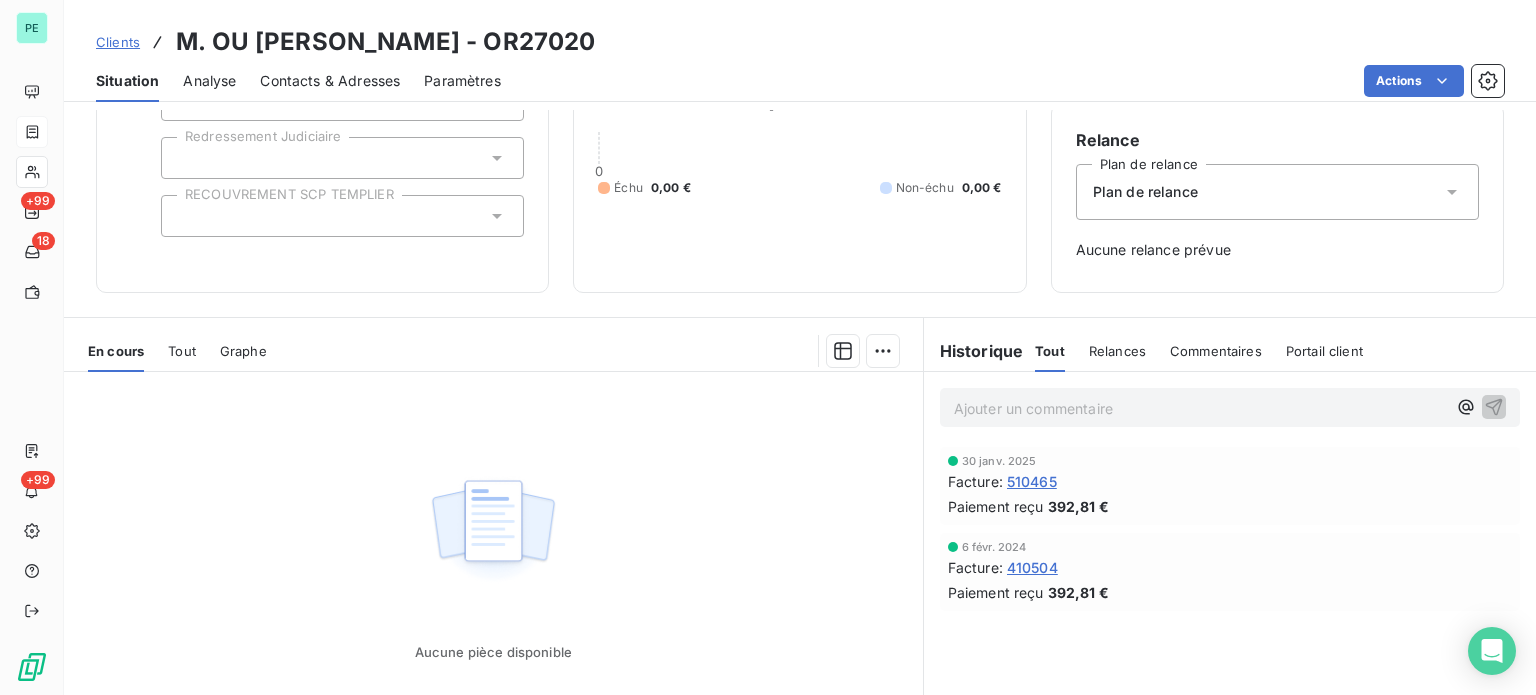 scroll, scrollTop: 200, scrollLeft: 0, axis: vertical 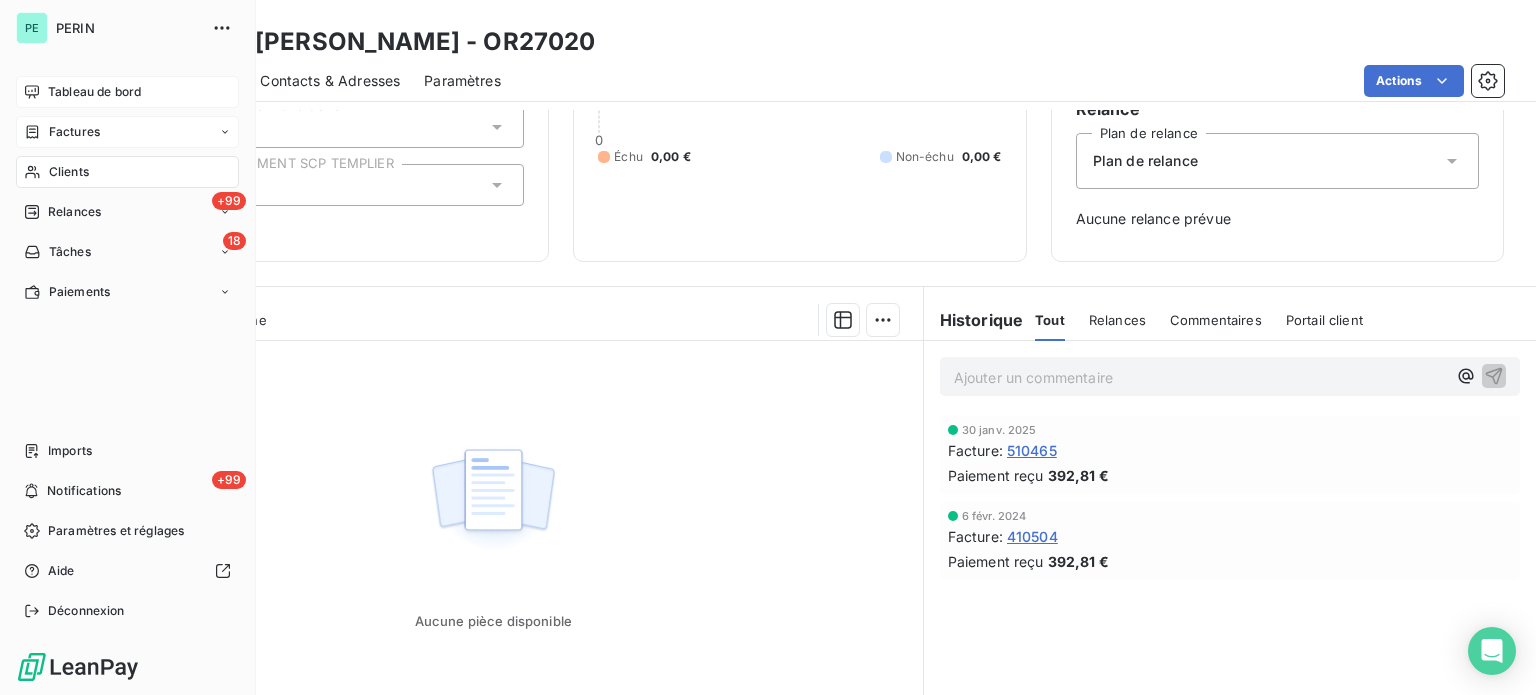 click on "Tableau de bord" at bounding box center [94, 92] 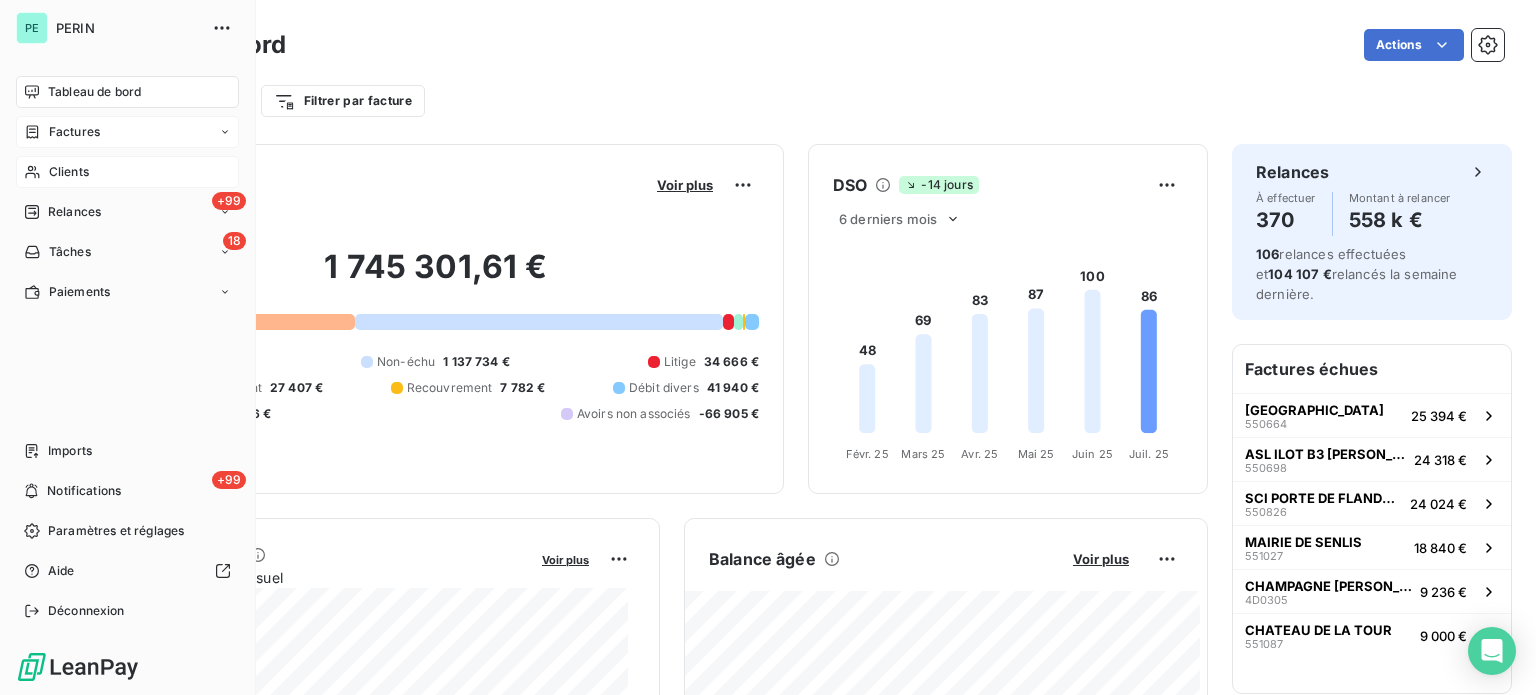 click on "Clients" at bounding box center [69, 172] 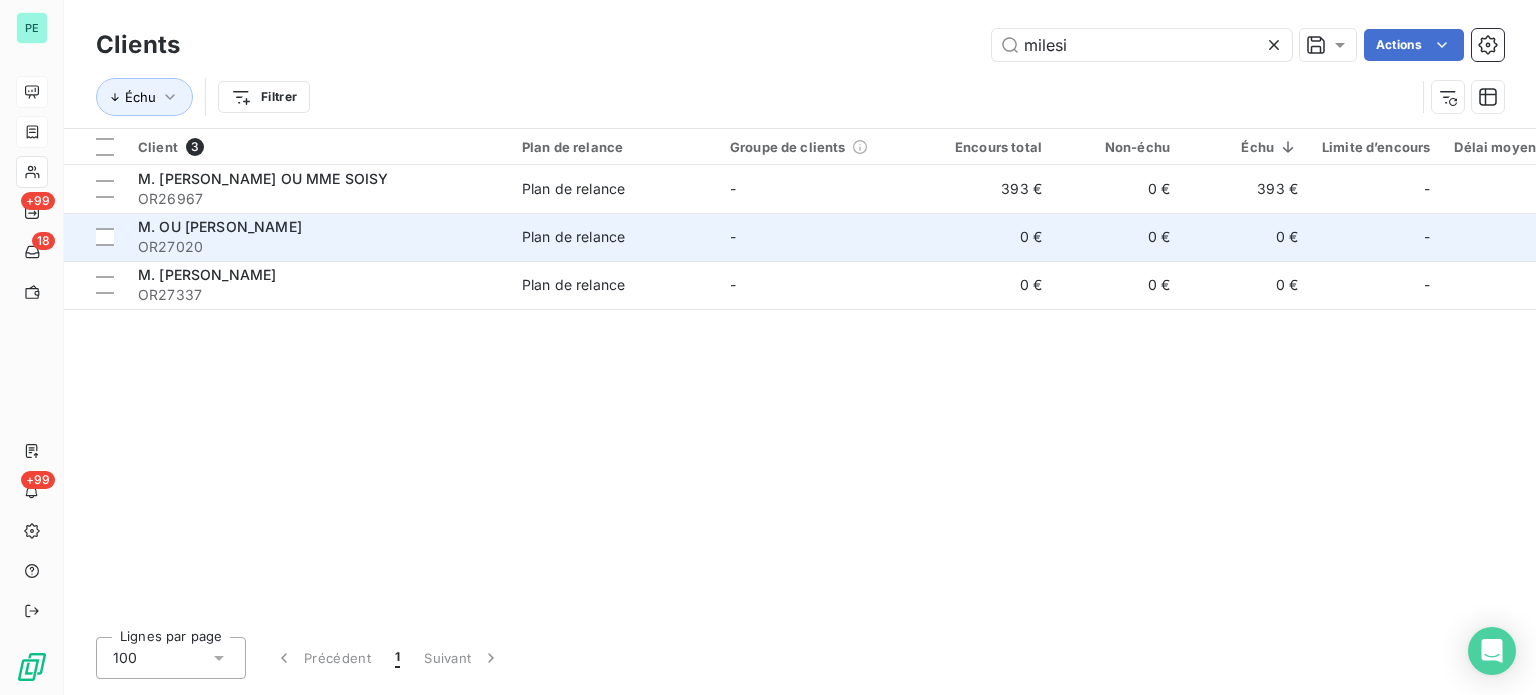 click on "-" at bounding box center [822, 237] 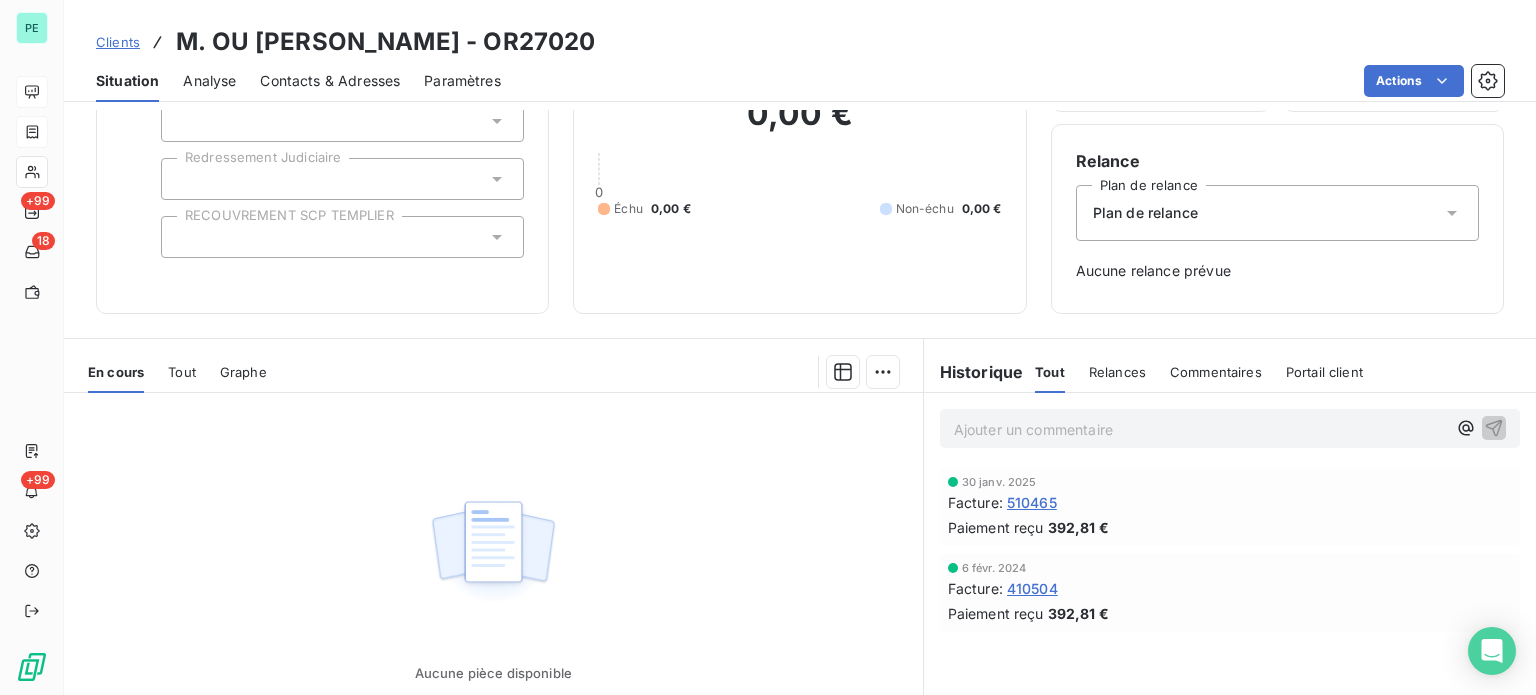 scroll, scrollTop: 100, scrollLeft: 0, axis: vertical 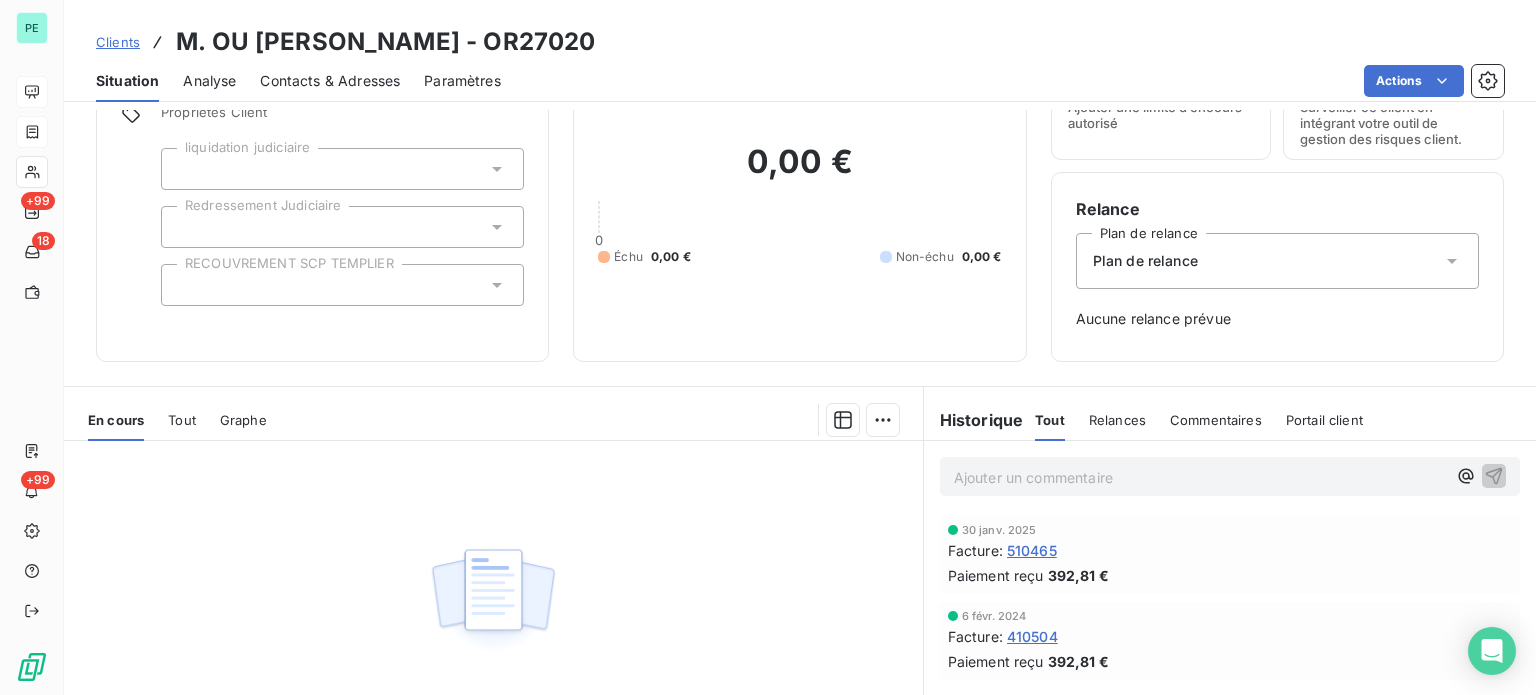 click on "Contacts & Adresses" at bounding box center [330, 81] 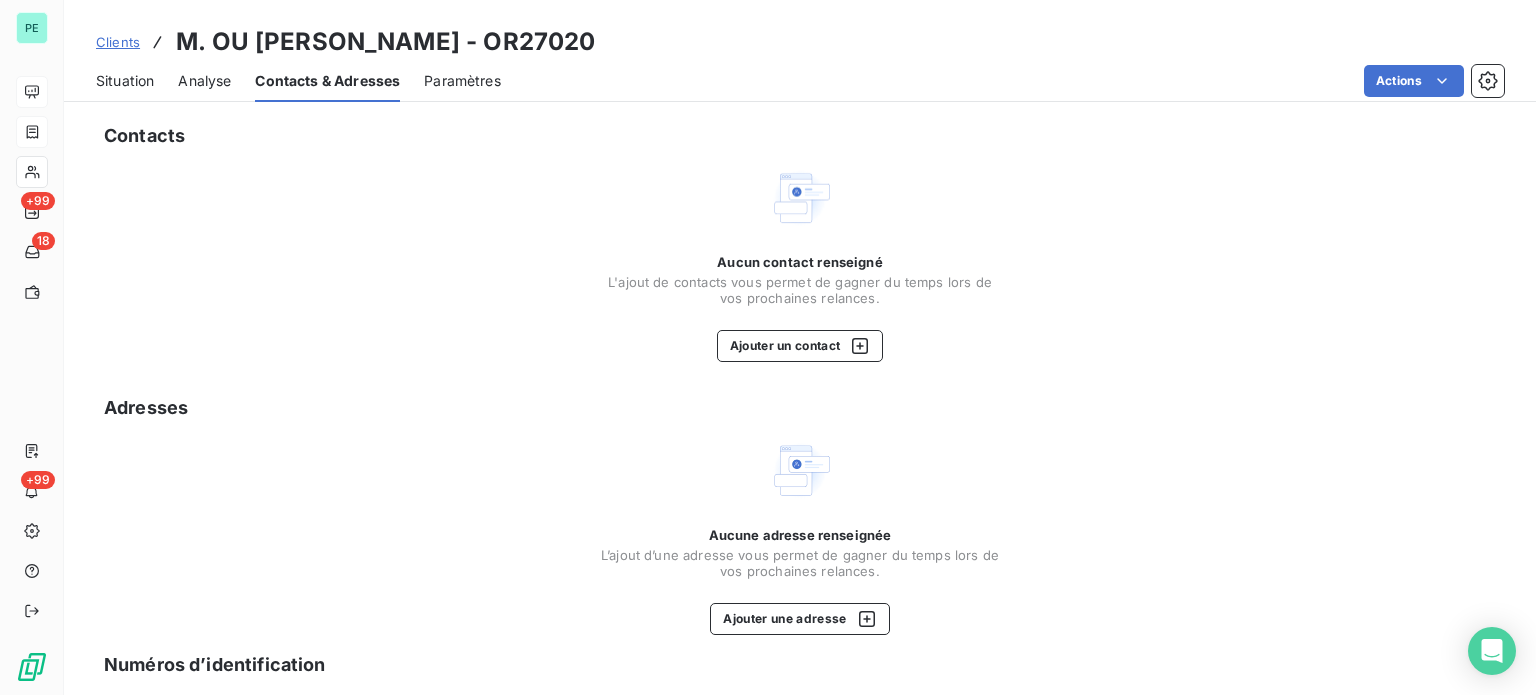 click on "Clients" at bounding box center (118, 42) 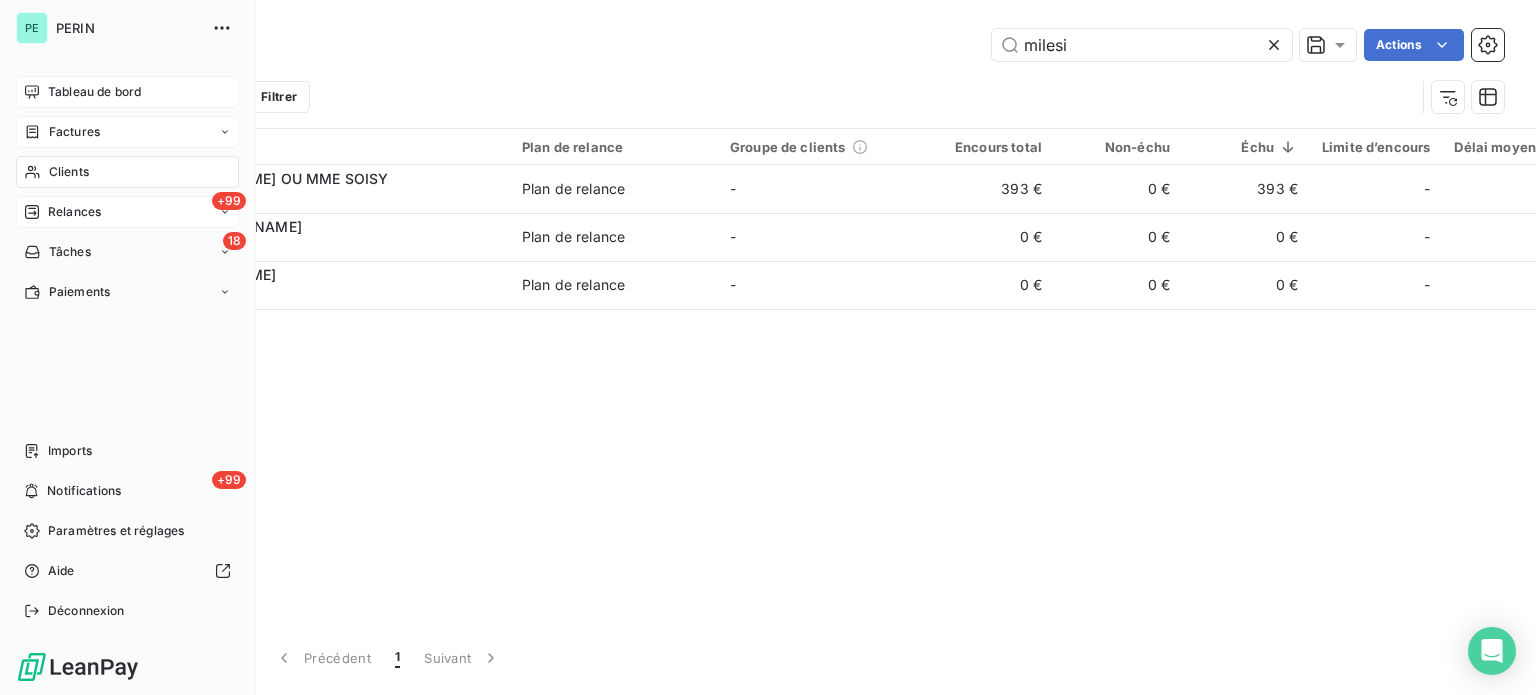 click on "Relances" at bounding box center (74, 212) 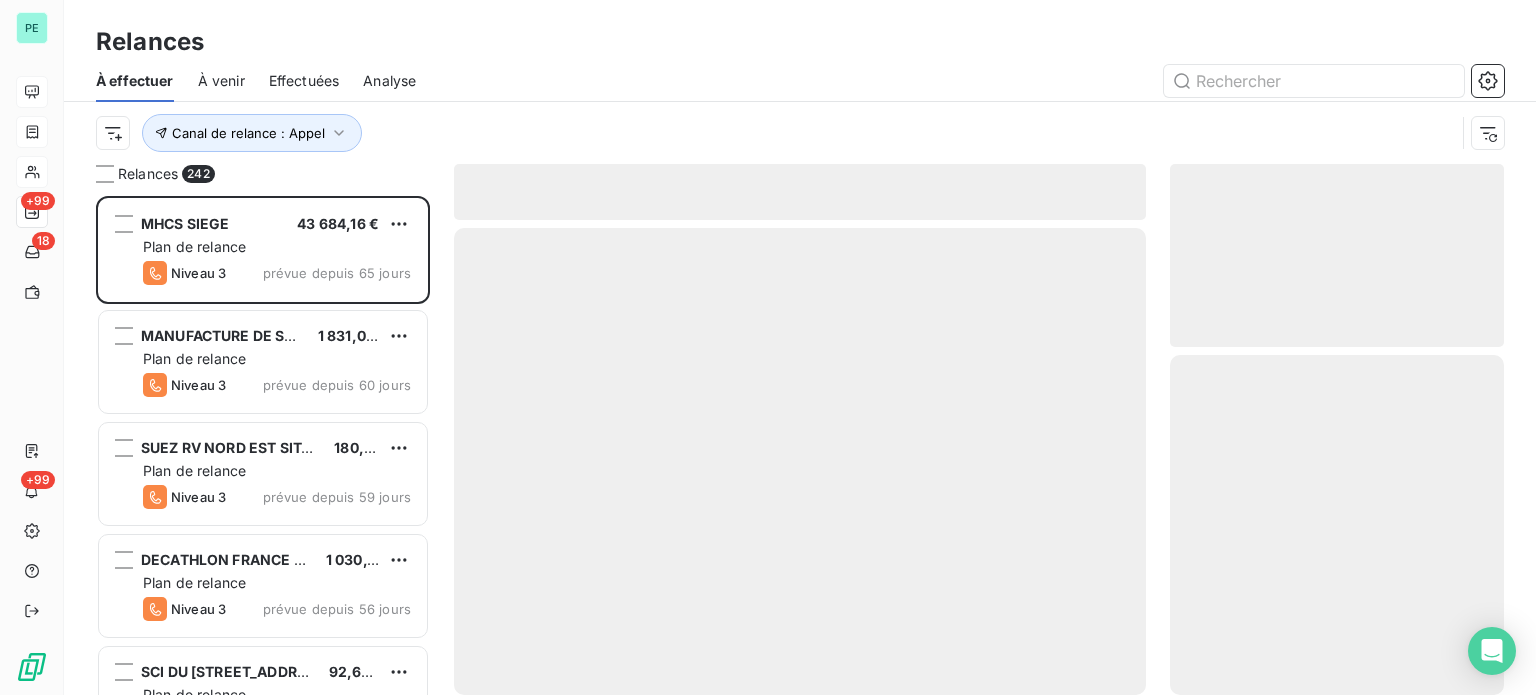 scroll, scrollTop: 16, scrollLeft: 16, axis: both 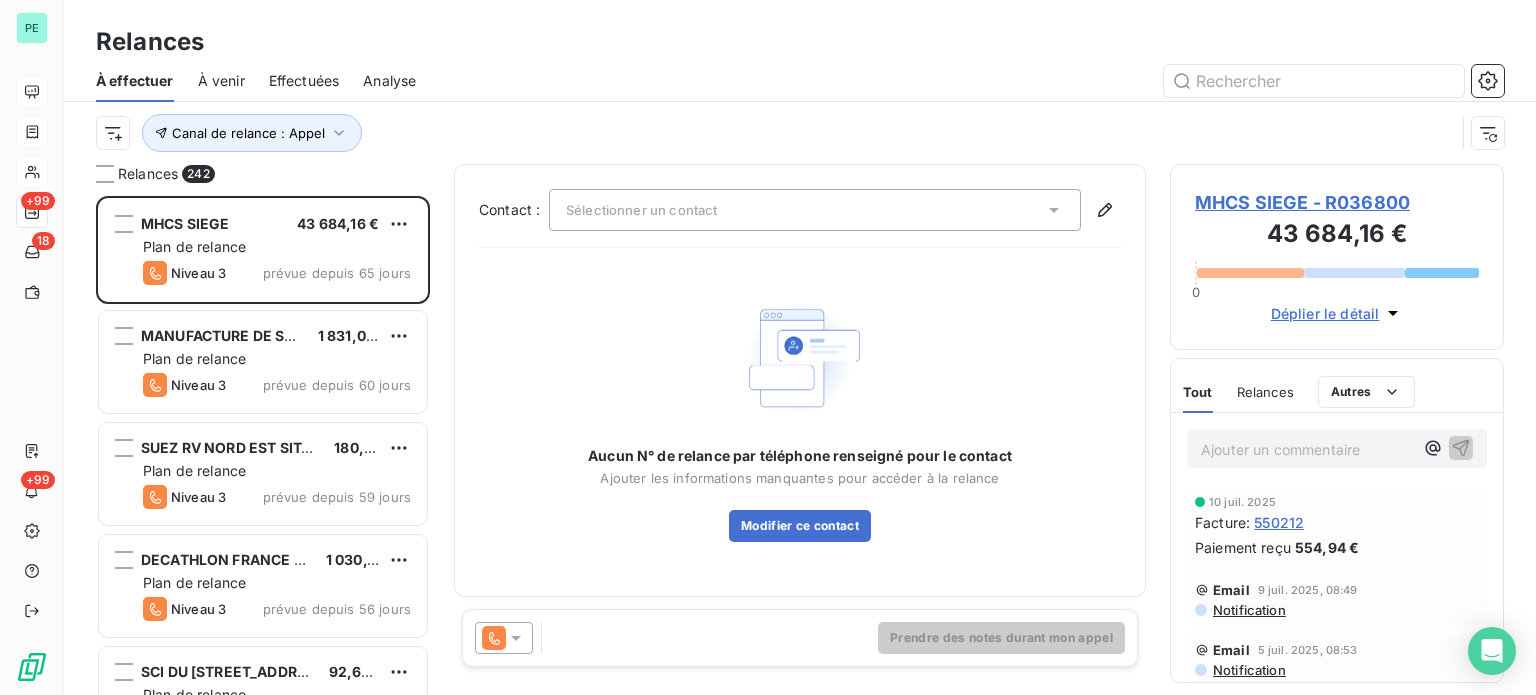 click on "Effectuées" at bounding box center (304, 81) 